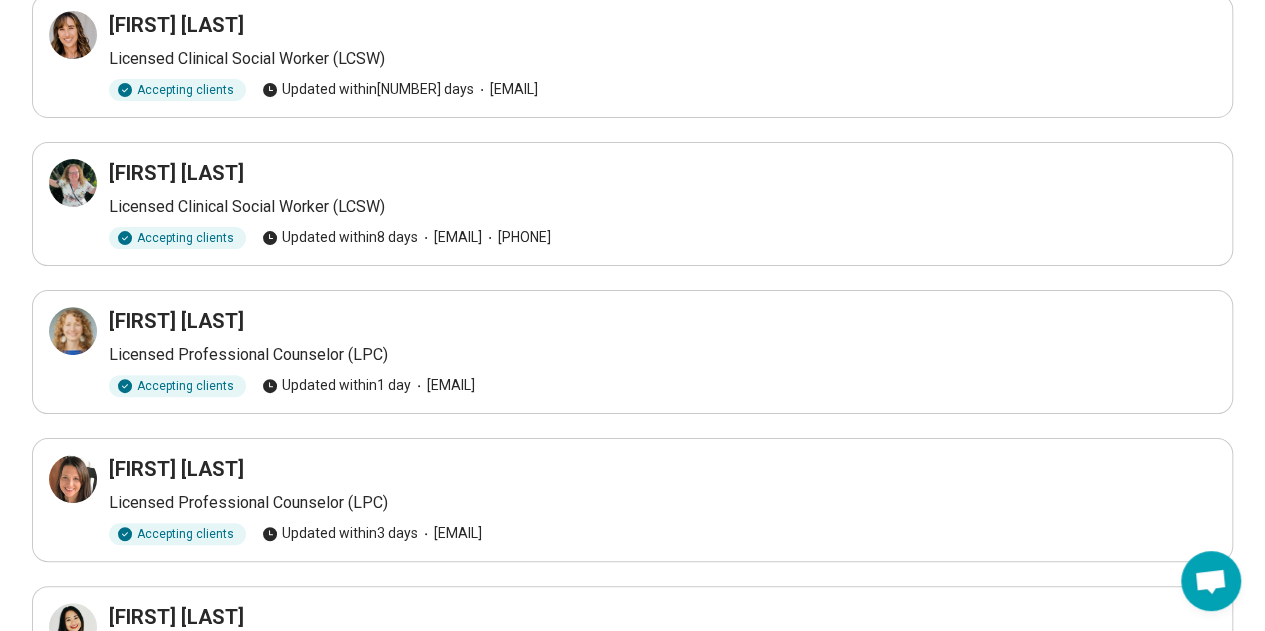 scroll, scrollTop: 0, scrollLeft: 0, axis: both 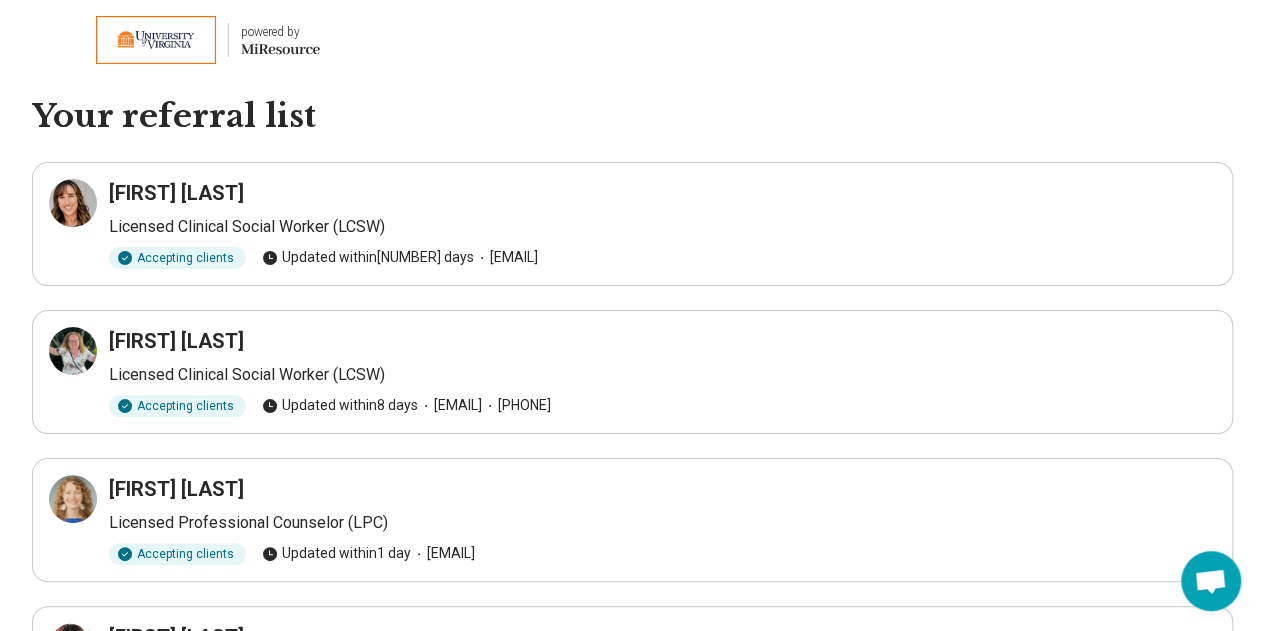 click on "Suzanne Wilberger" at bounding box center [176, 193] 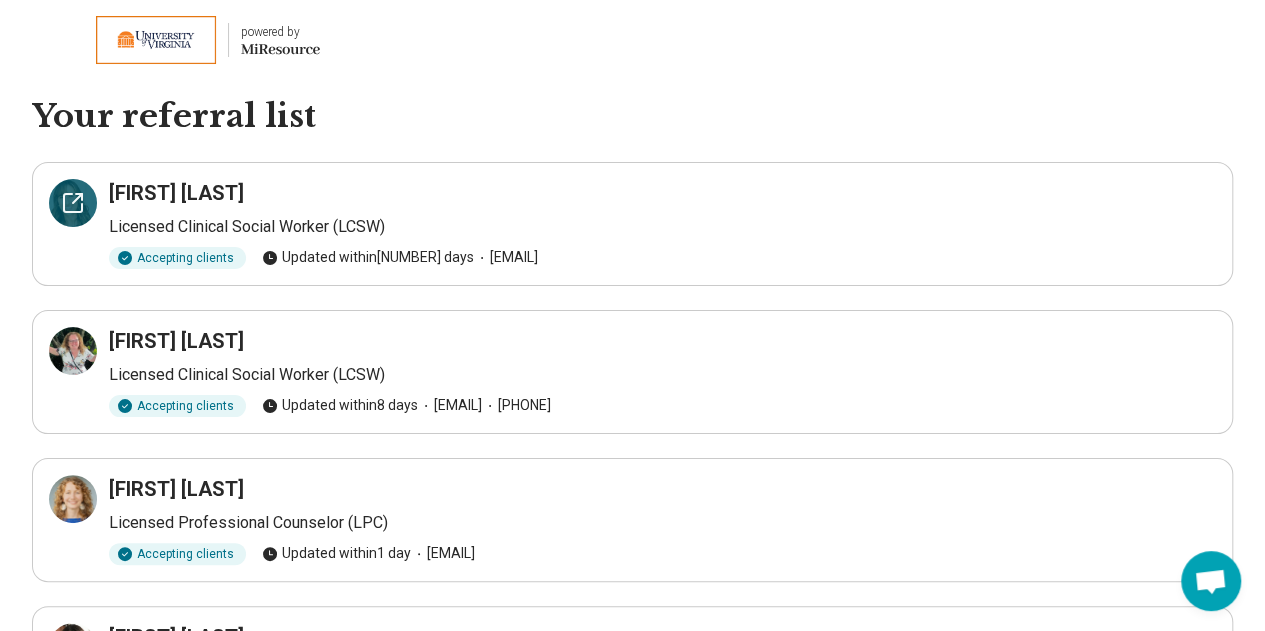 click at bounding box center (73, 203) 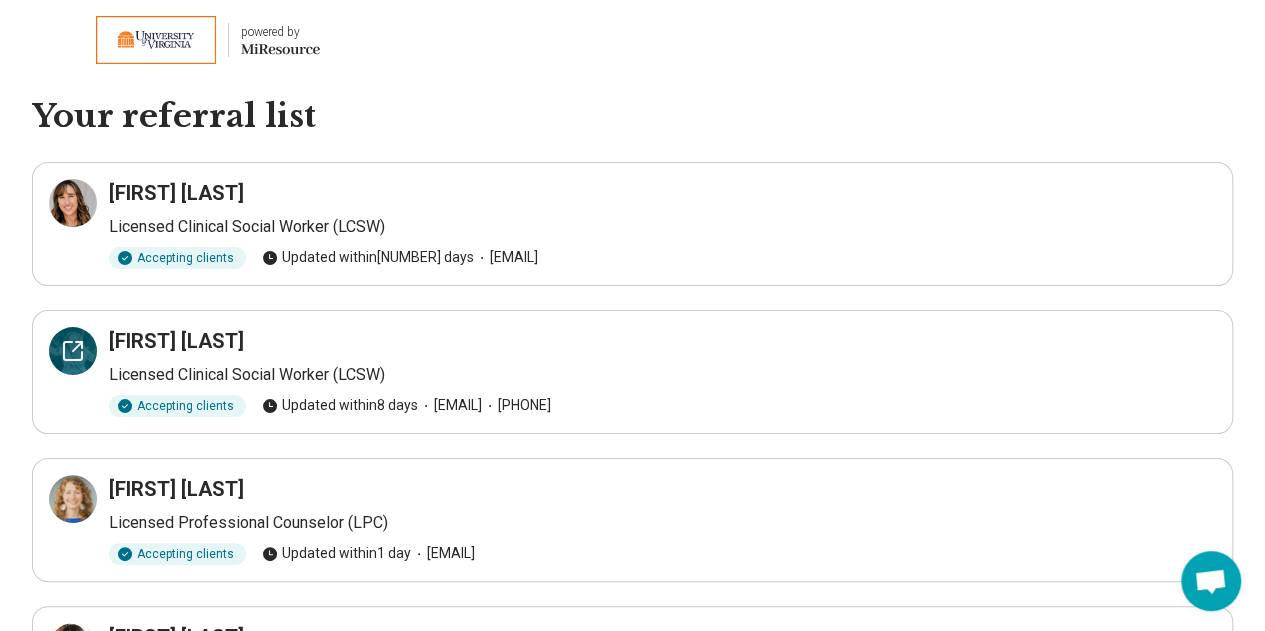 click 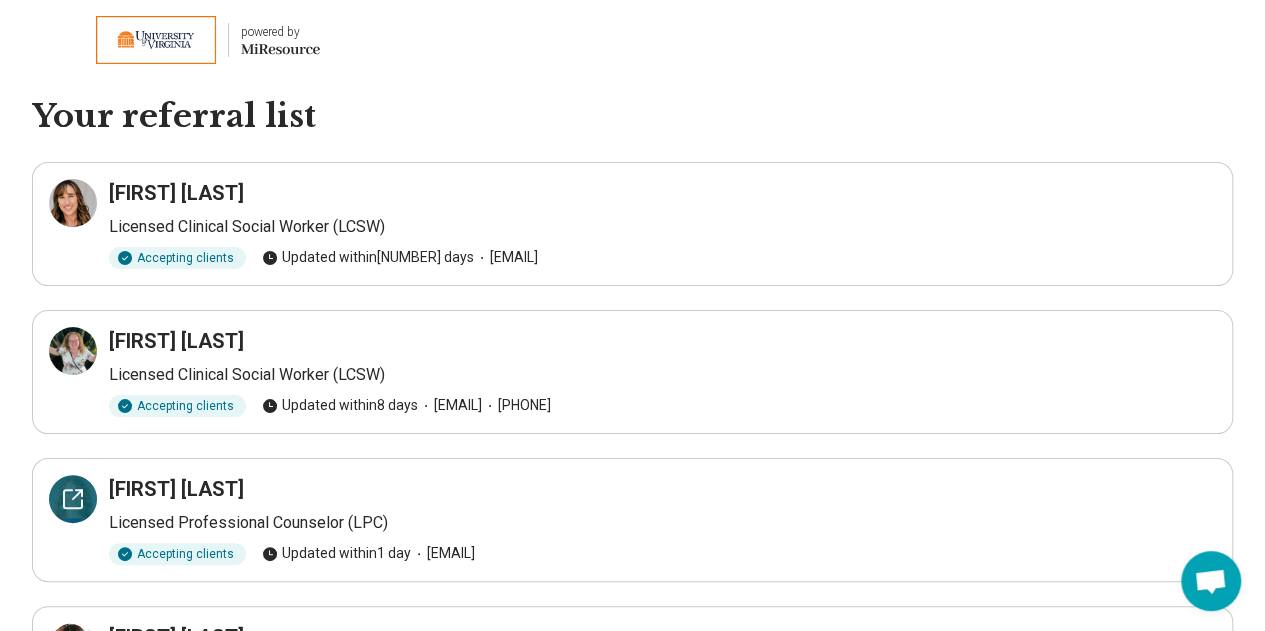 click 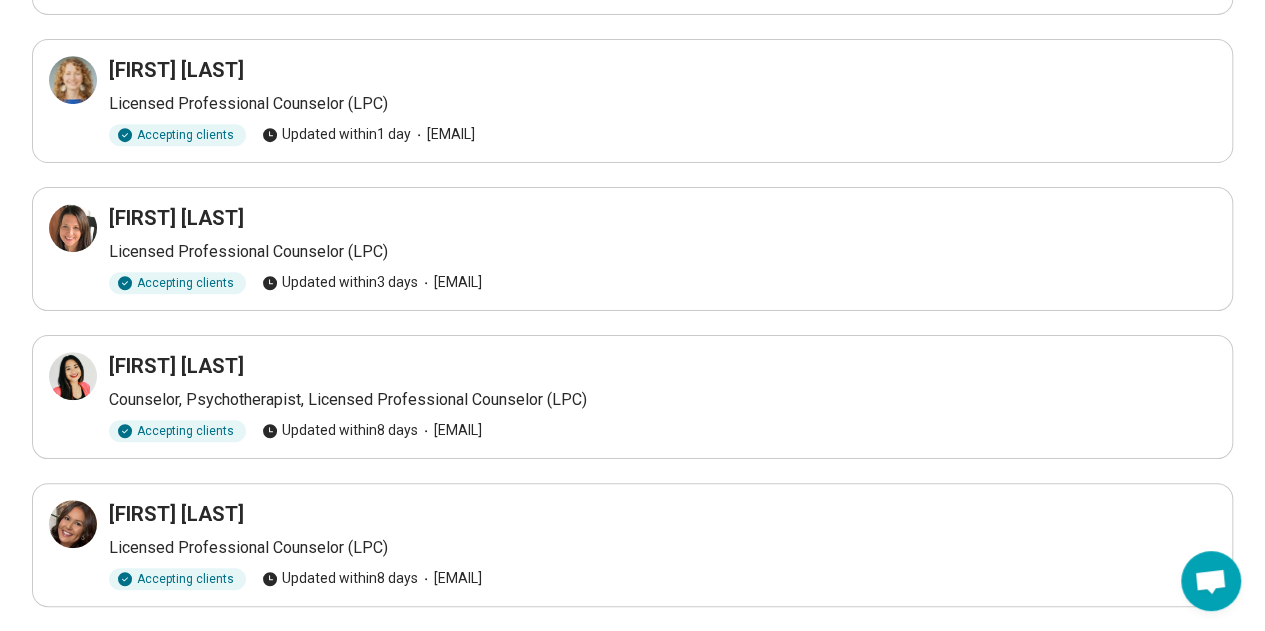 scroll, scrollTop: 420, scrollLeft: 0, axis: vertical 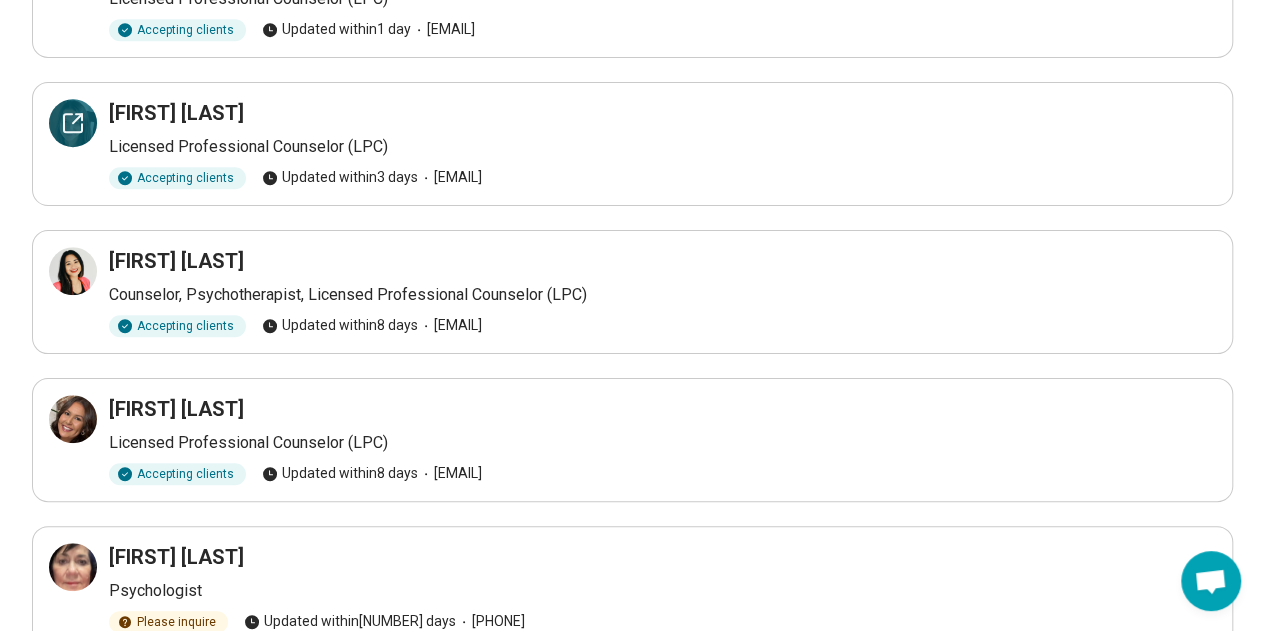 click 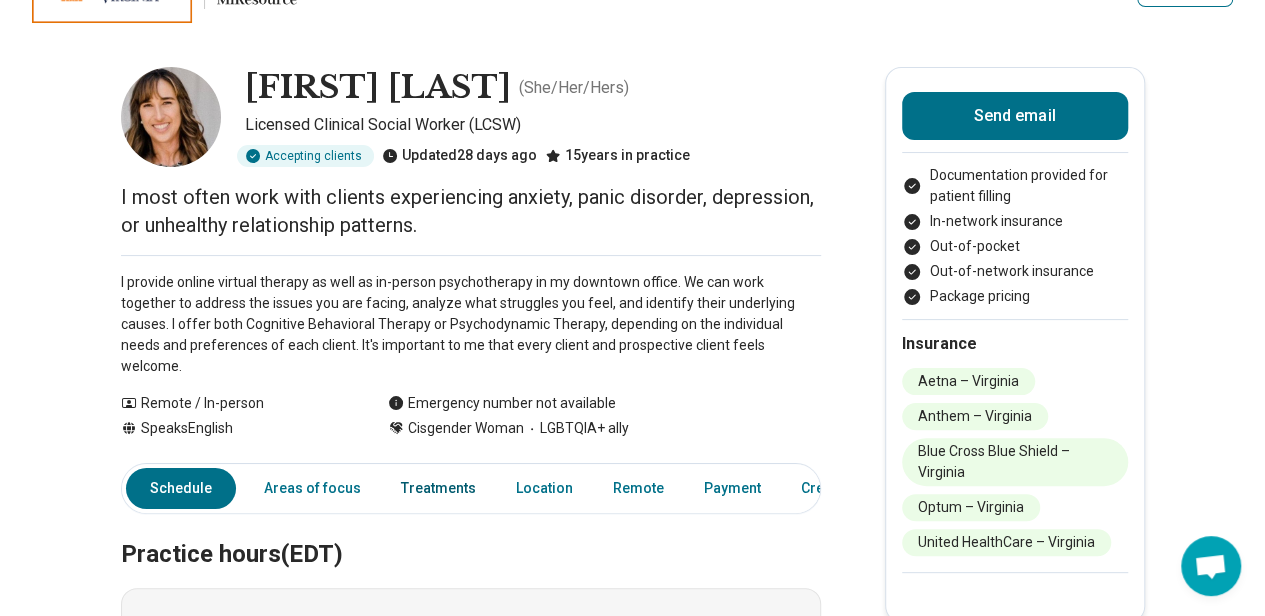 scroll, scrollTop: 0, scrollLeft: 0, axis: both 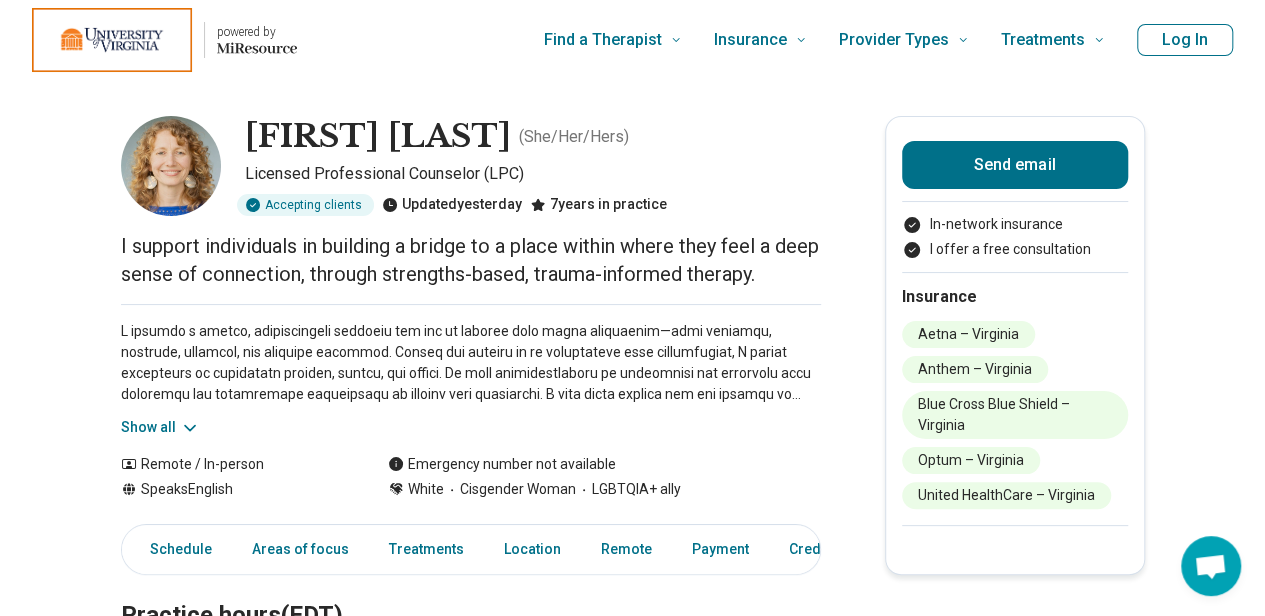 click on "Show all" at bounding box center [160, 427] 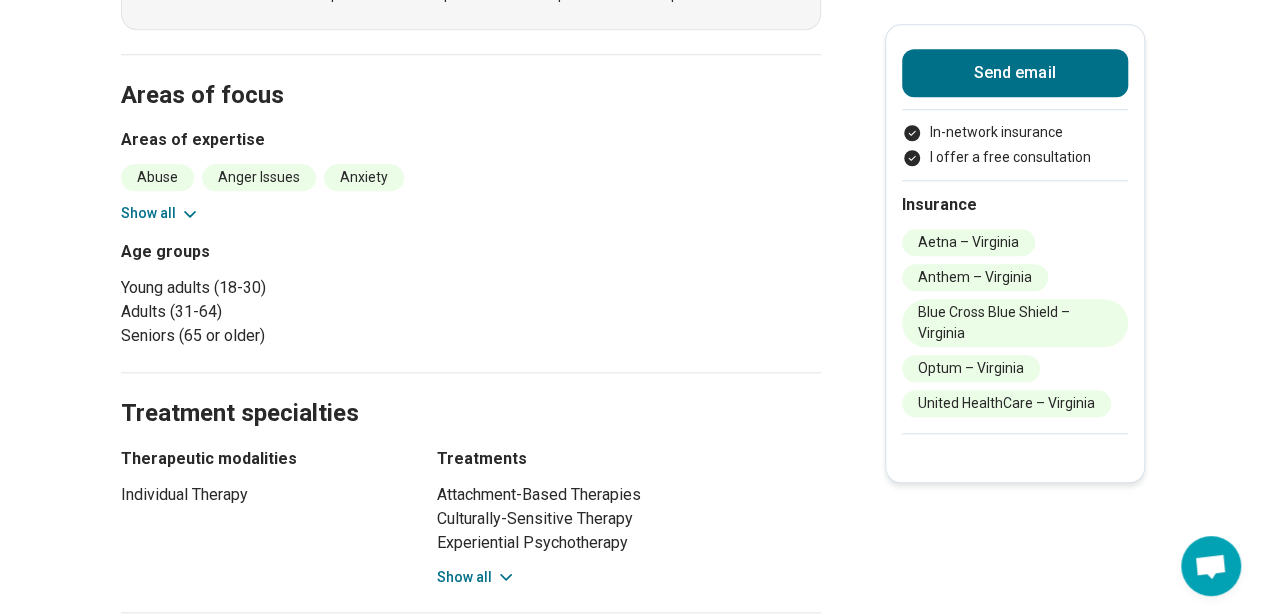 scroll, scrollTop: 719, scrollLeft: 0, axis: vertical 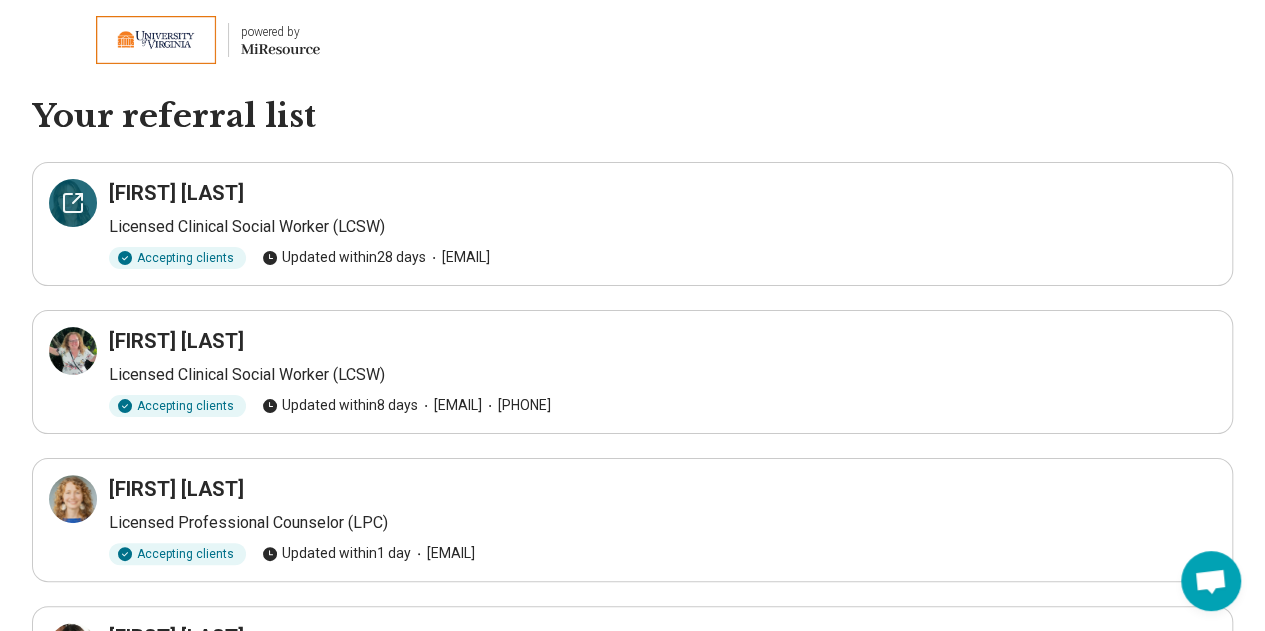 click 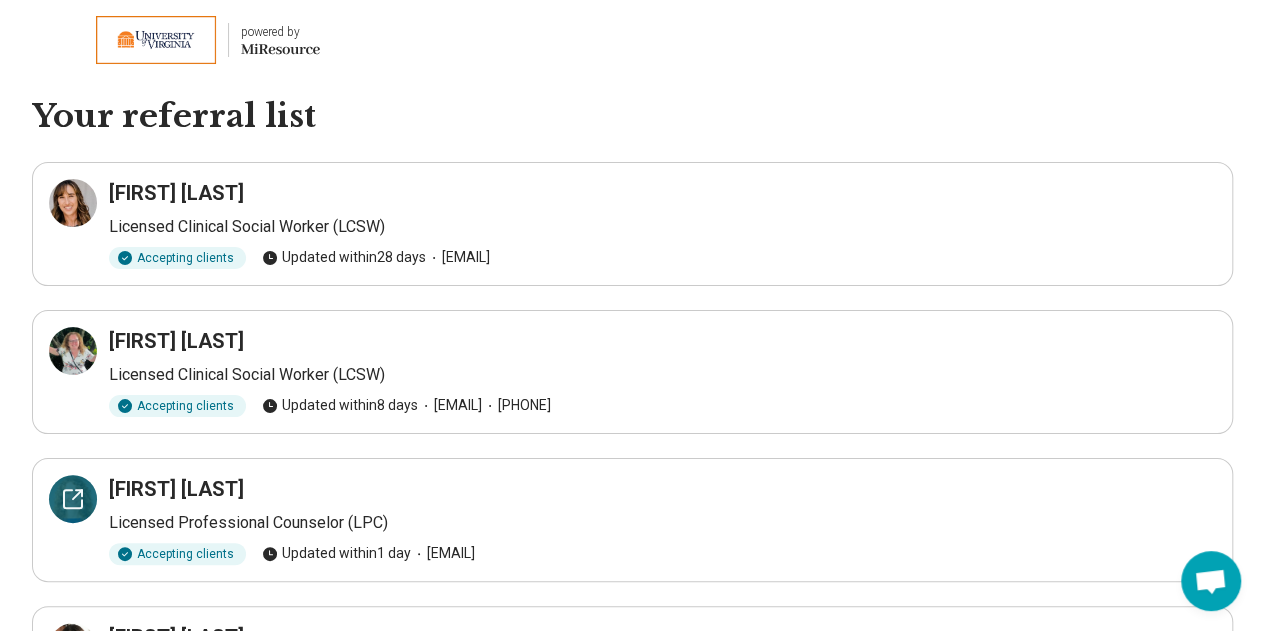 click 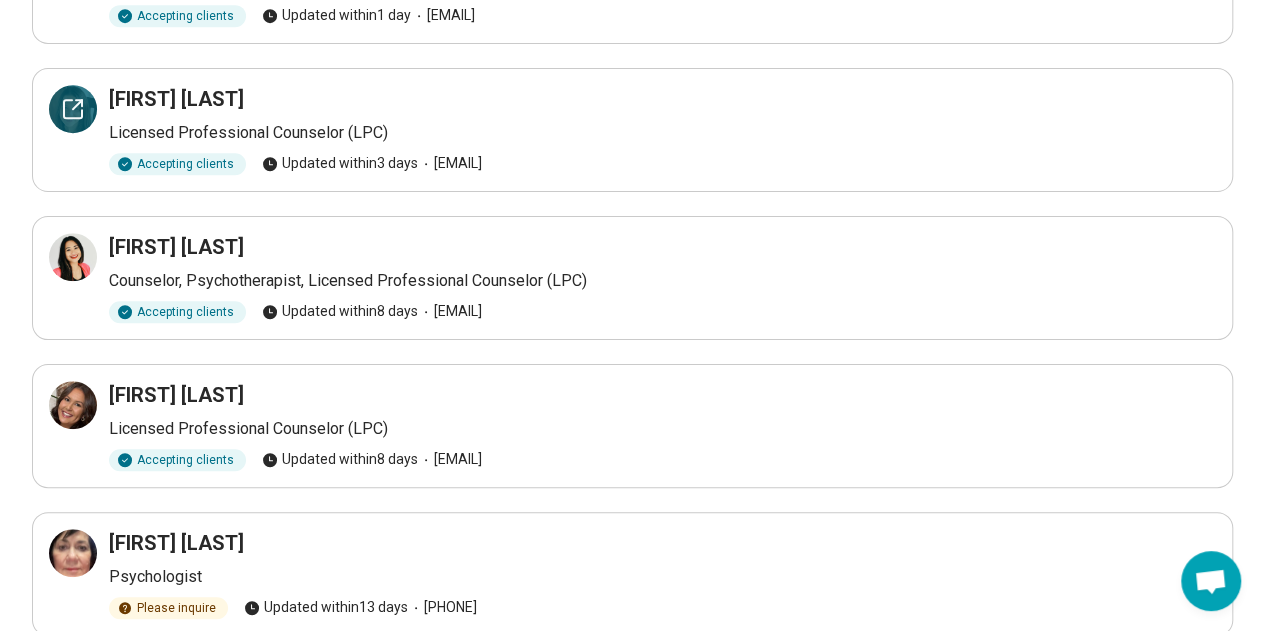scroll, scrollTop: 554, scrollLeft: 0, axis: vertical 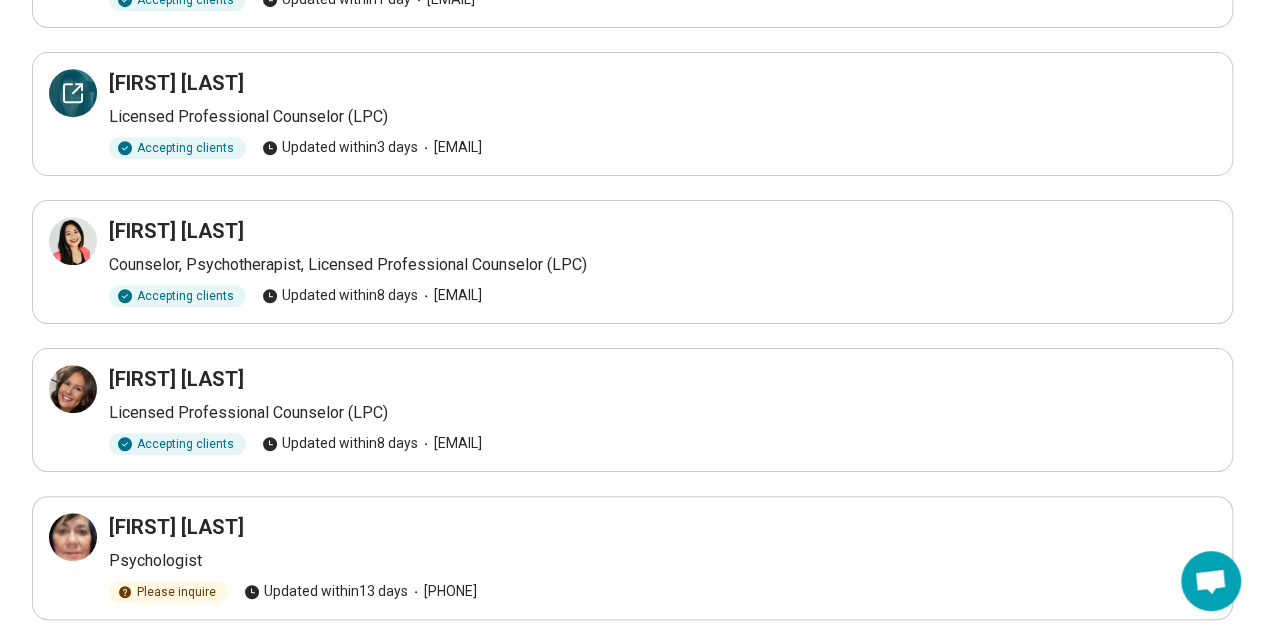 click 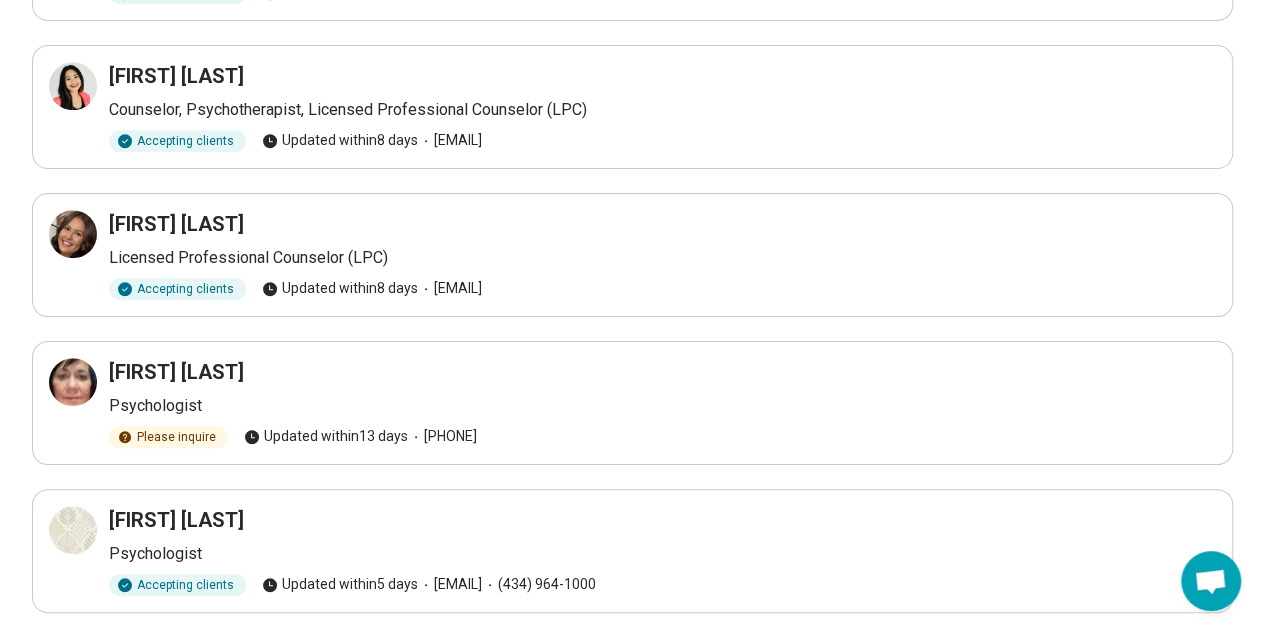 scroll, scrollTop: 710, scrollLeft: 0, axis: vertical 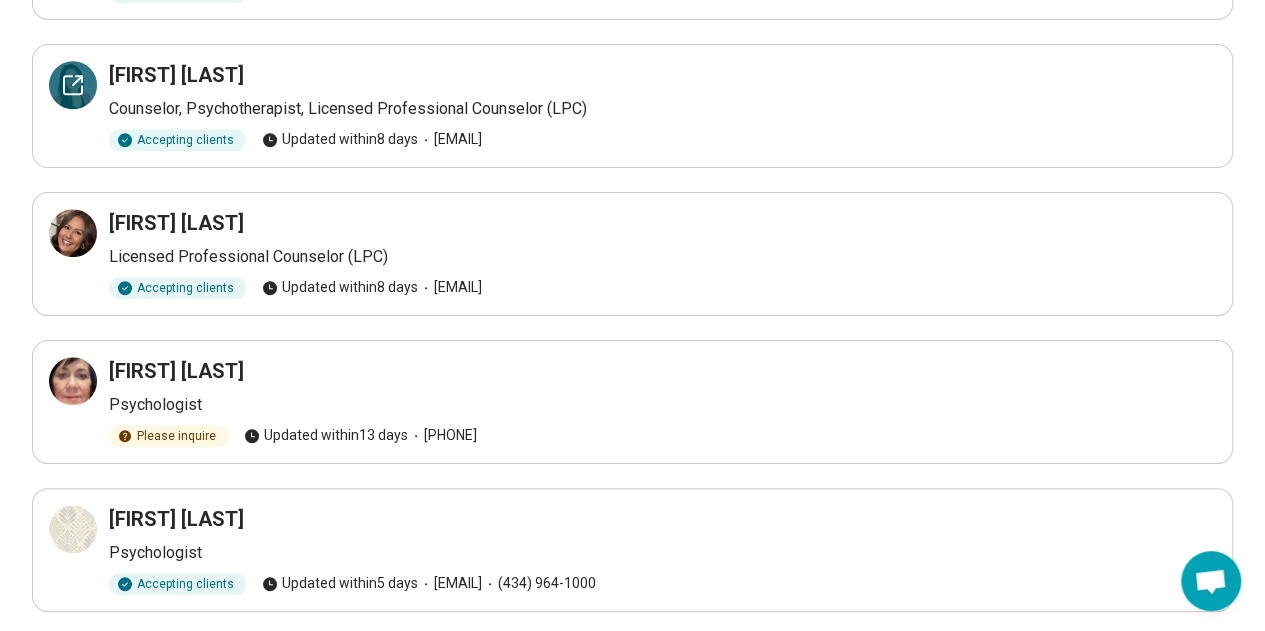 click at bounding box center [73, 85] 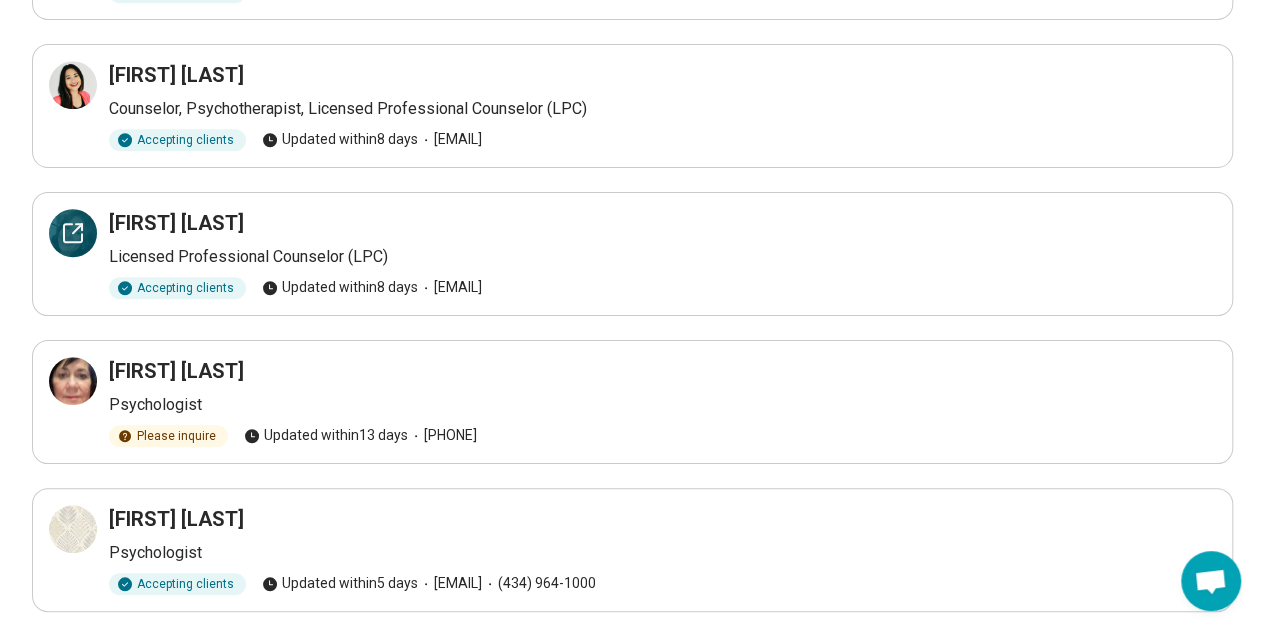 click 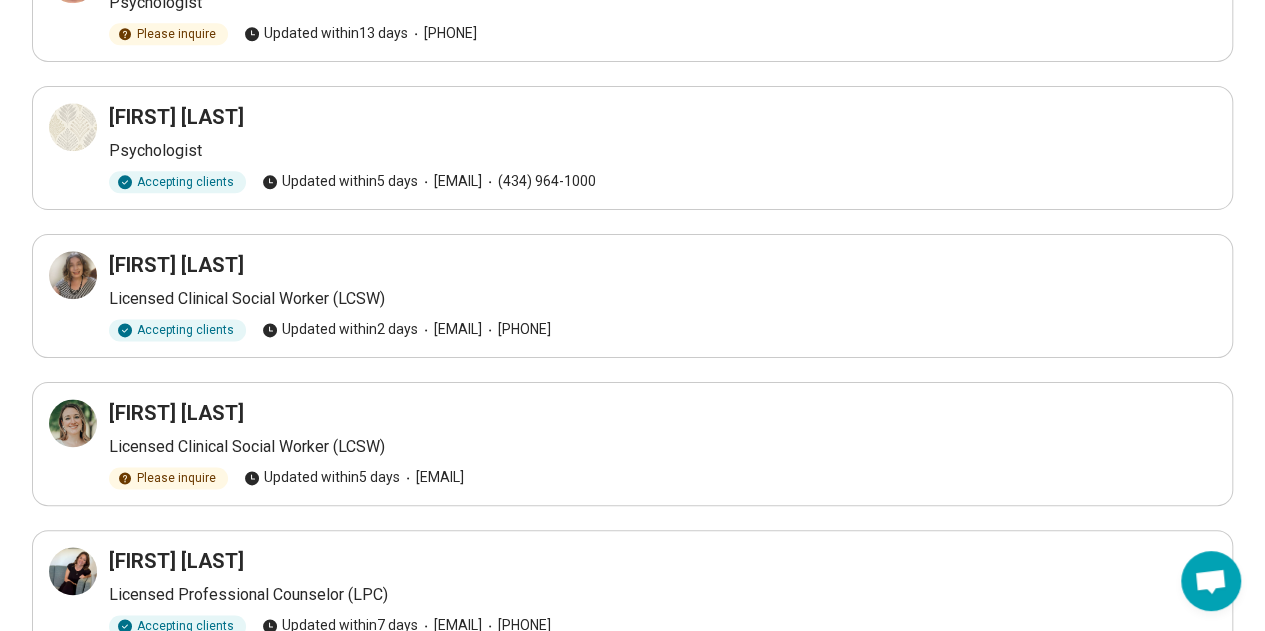 scroll, scrollTop: 1111, scrollLeft: 0, axis: vertical 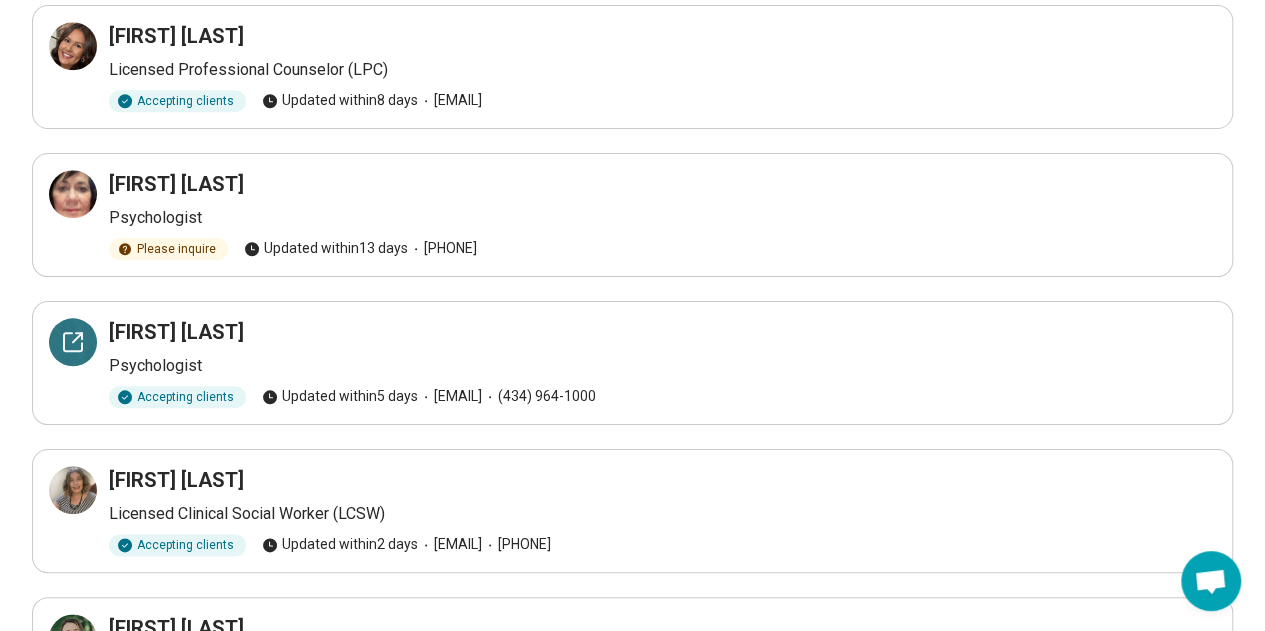 click 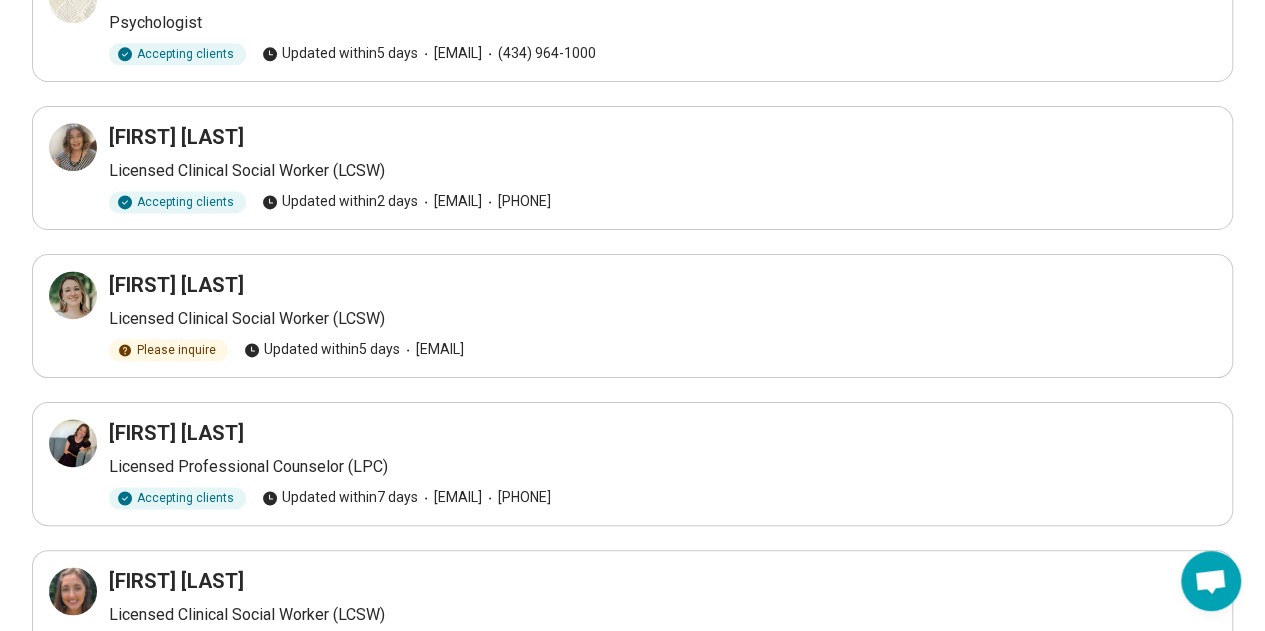 scroll, scrollTop: 1271, scrollLeft: 0, axis: vertical 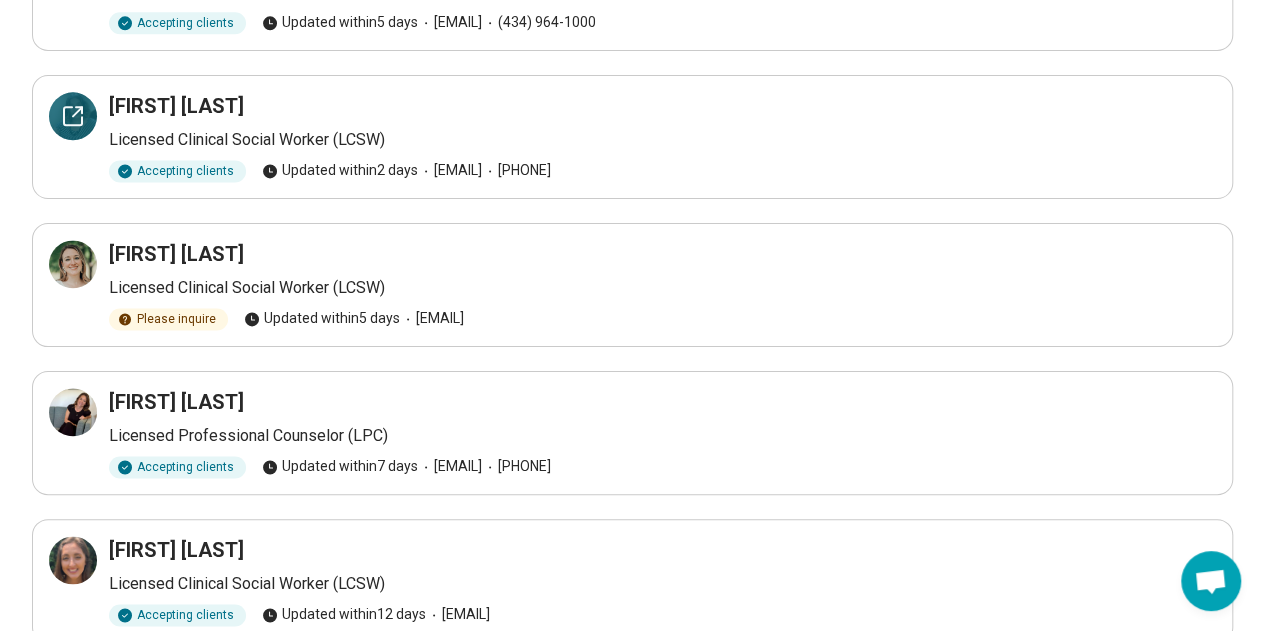 click at bounding box center [73, 116] 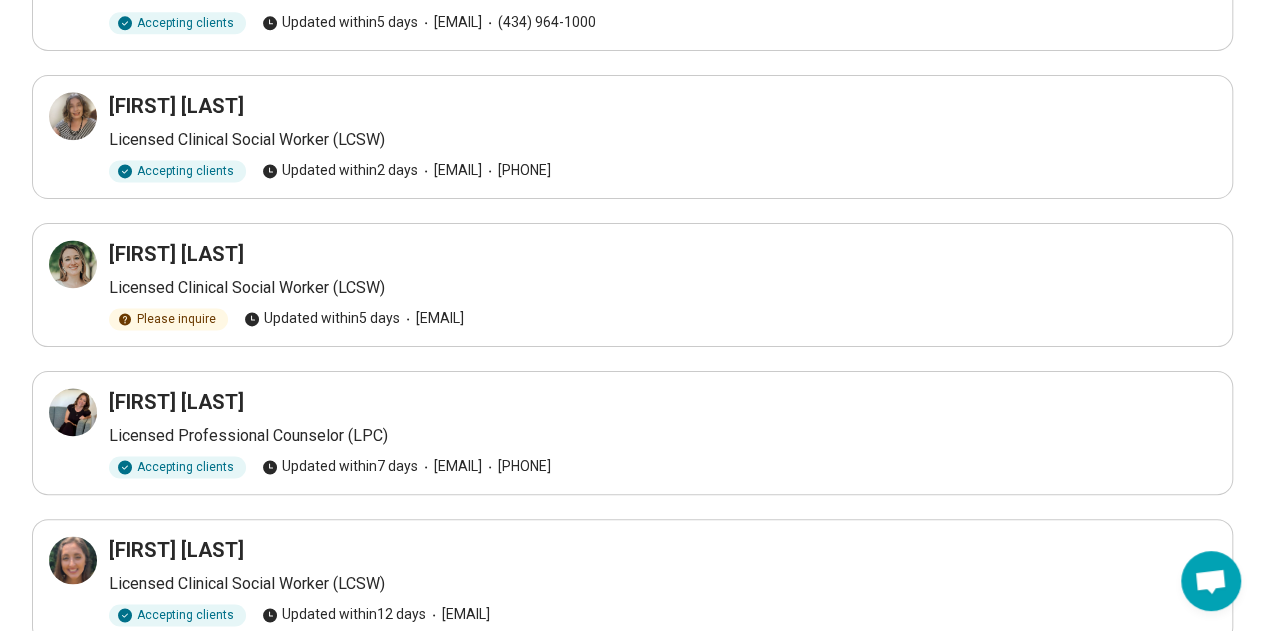 scroll, scrollTop: 1319, scrollLeft: 0, axis: vertical 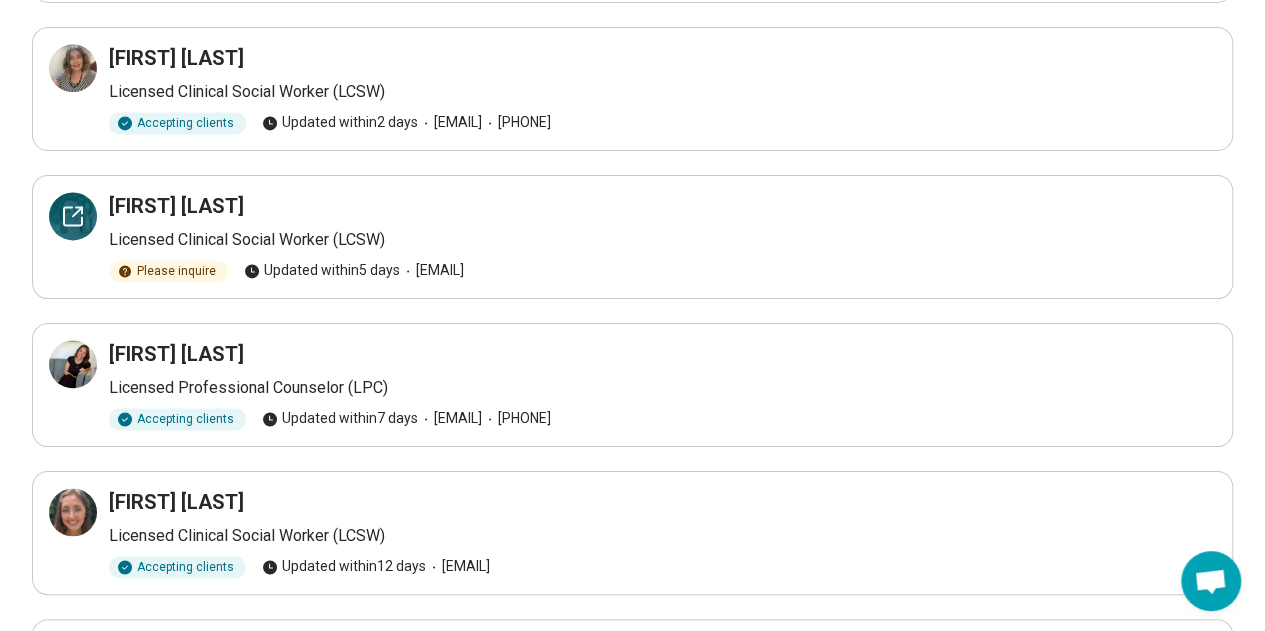 click at bounding box center (73, 216) 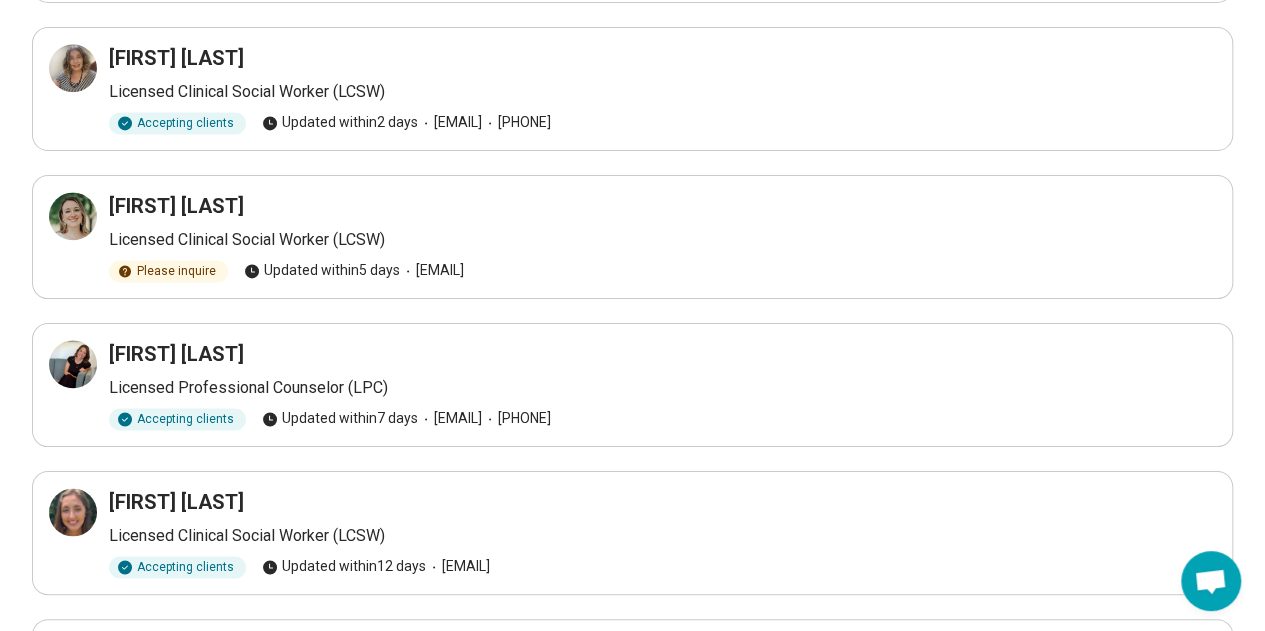 scroll, scrollTop: 1501, scrollLeft: 0, axis: vertical 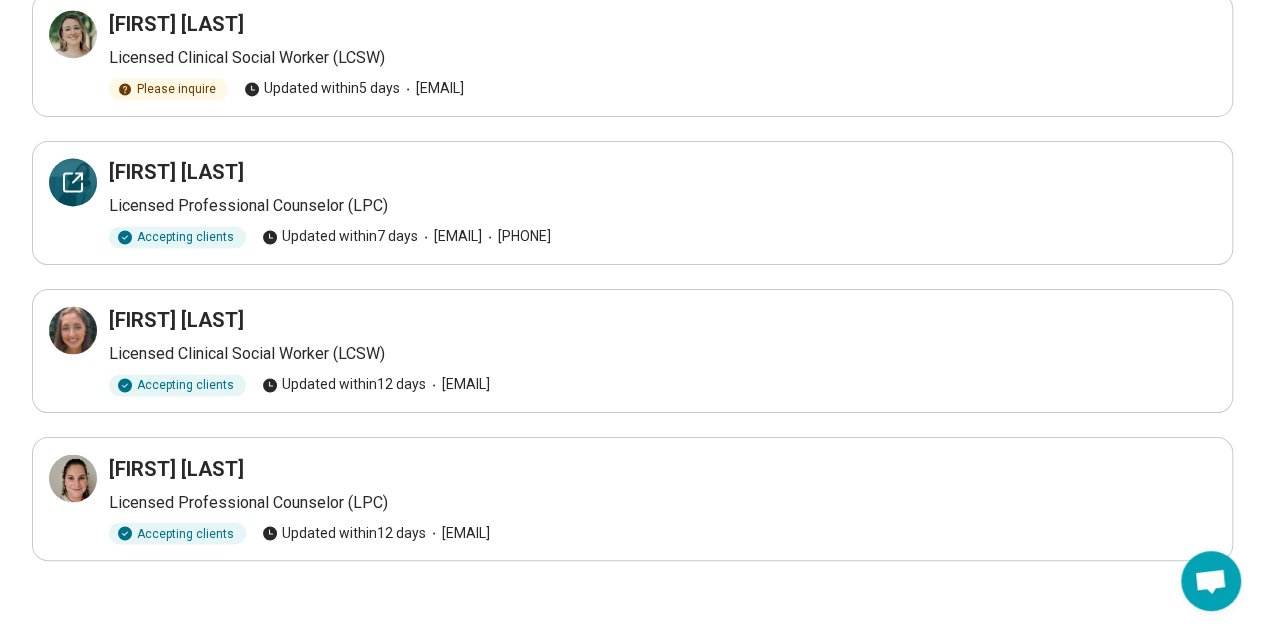 click at bounding box center (73, 182) 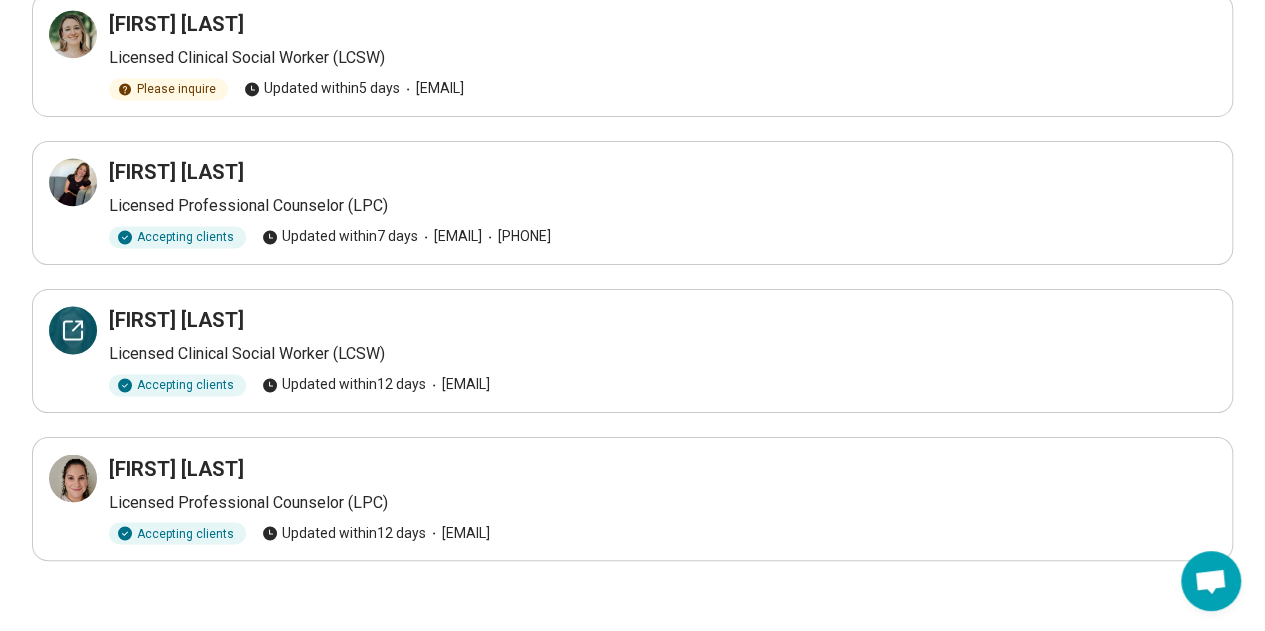 click at bounding box center [73, 330] 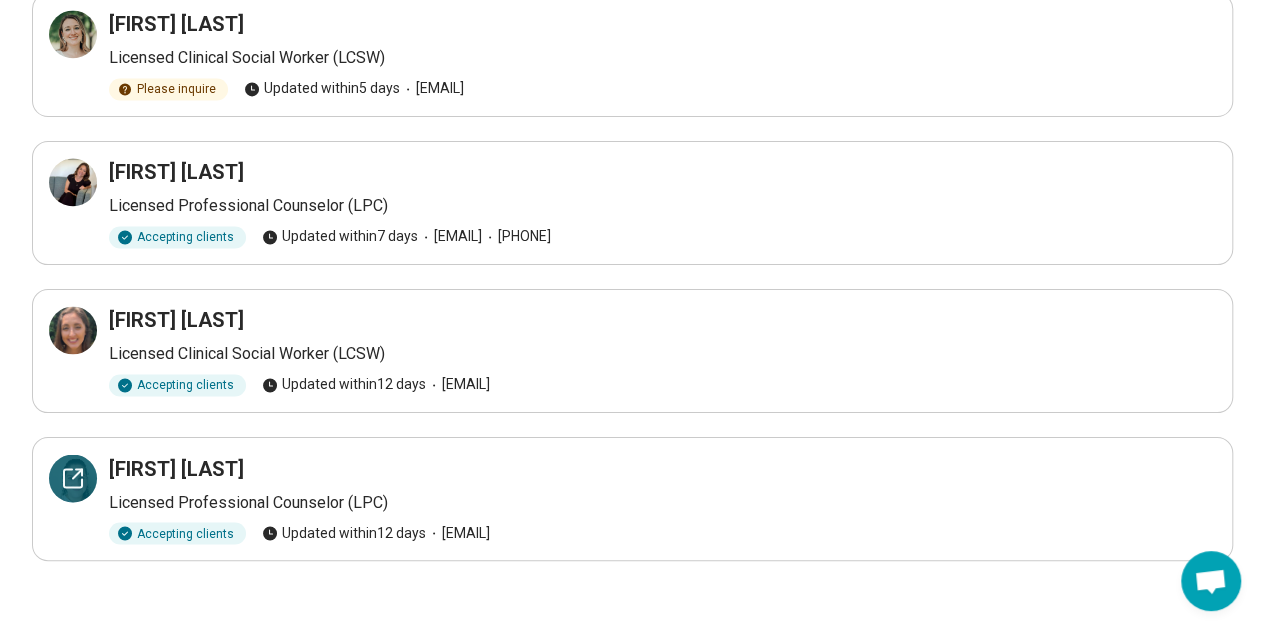 click 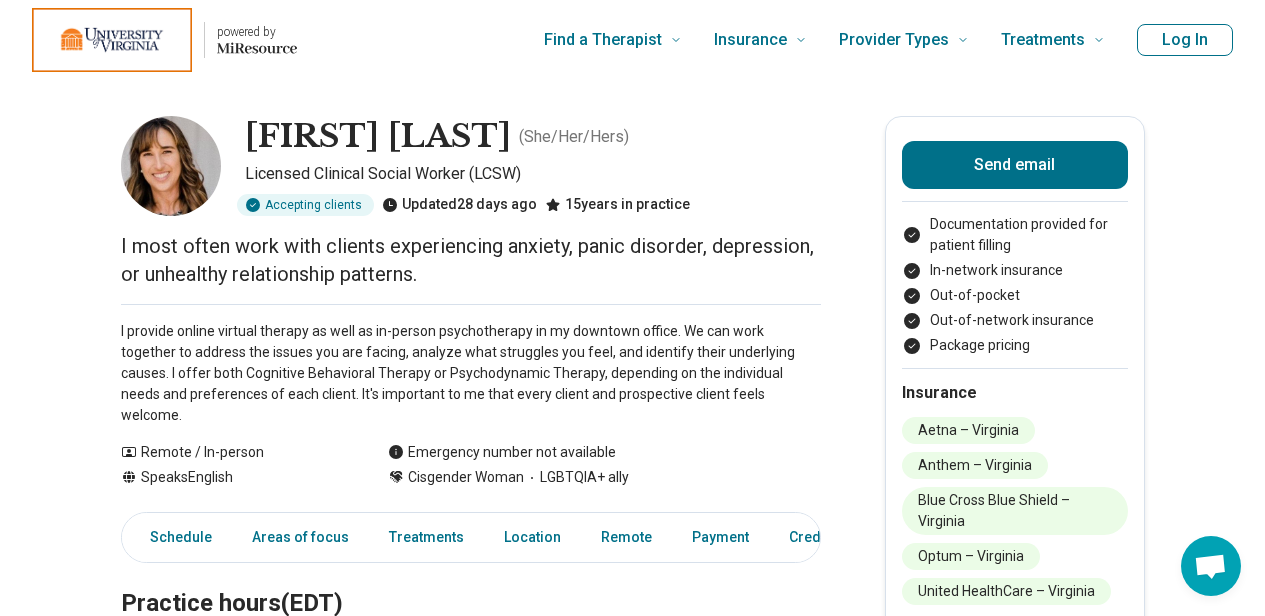 scroll, scrollTop: 0, scrollLeft: 0, axis: both 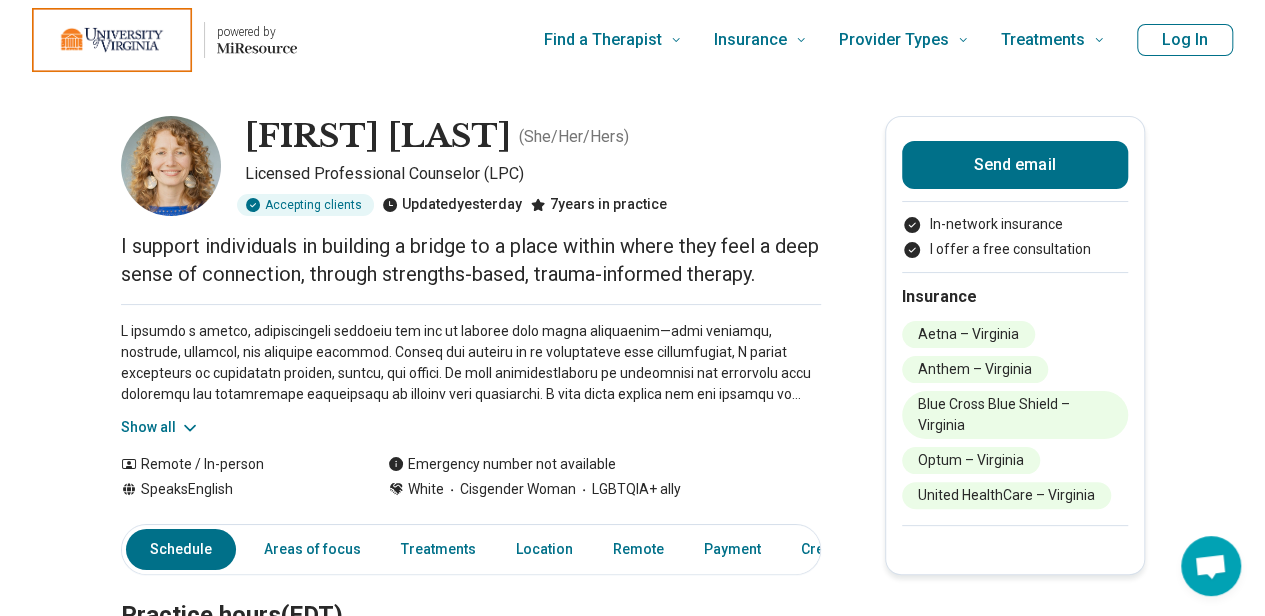 click on "In-network insurance I offer a free consultation" at bounding box center (1015, 236) 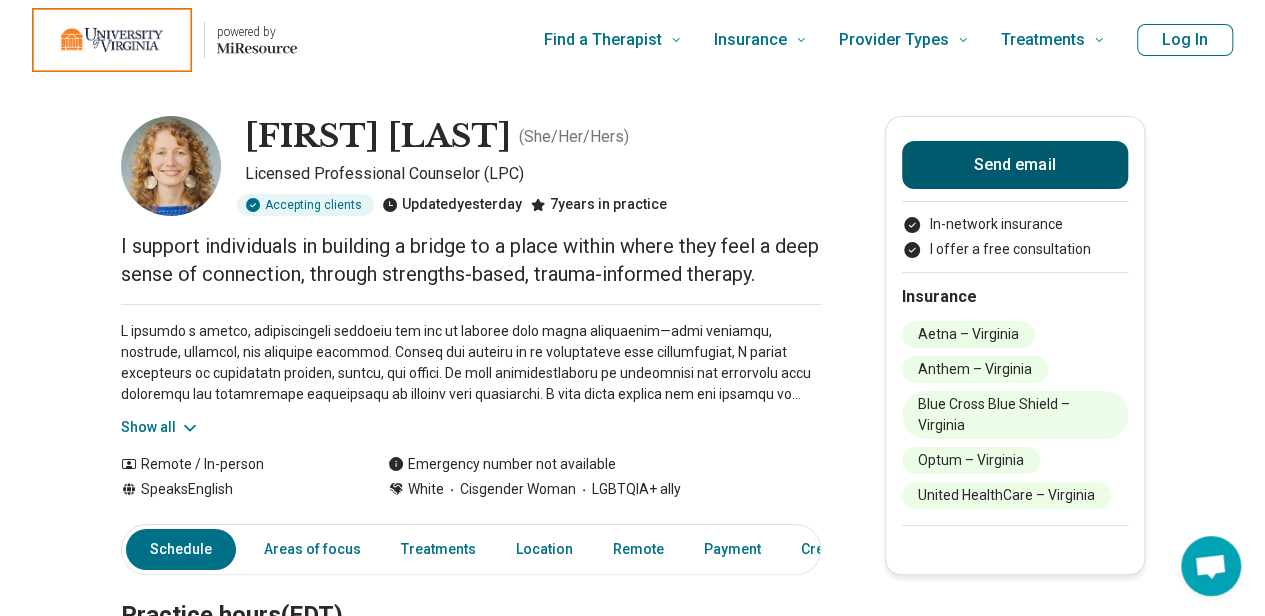click on "Send email" at bounding box center [1015, 165] 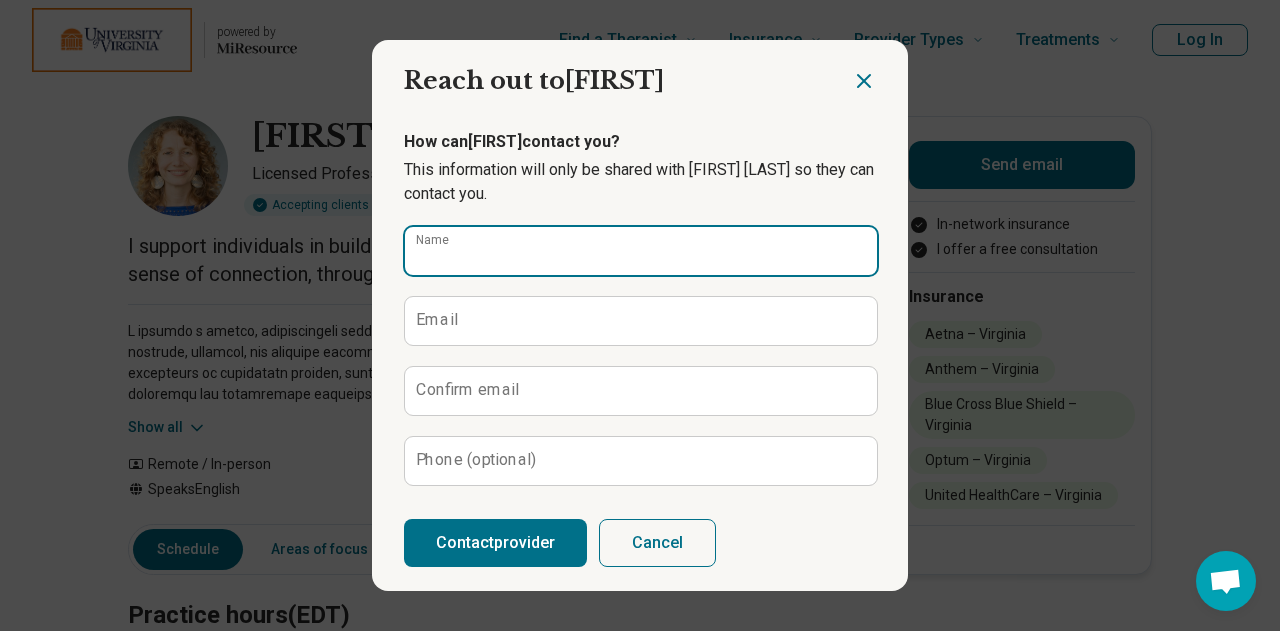 click on "Name" at bounding box center [641, 251] 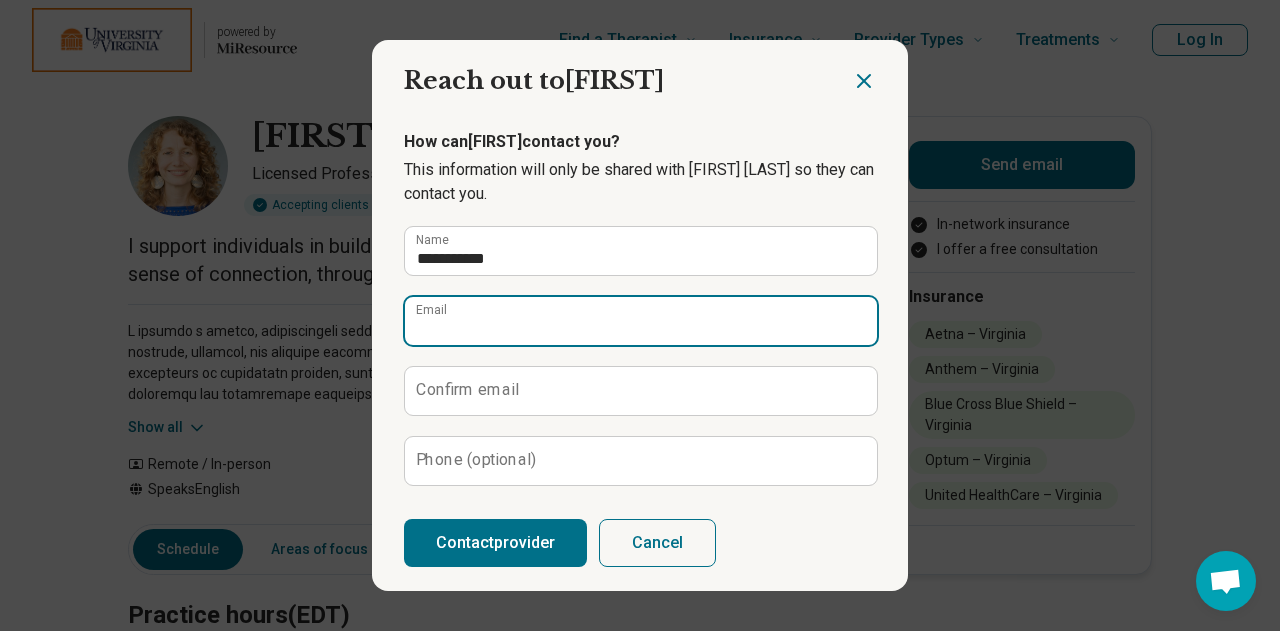 click on "Email" at bounding box center (641, 321) 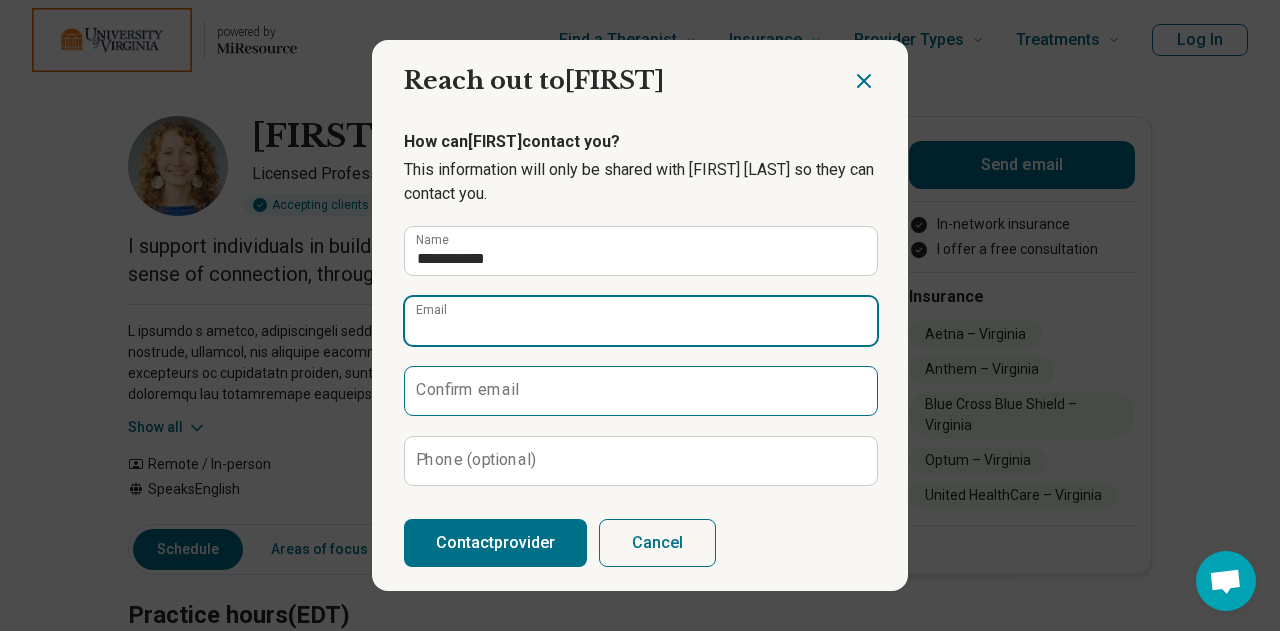 type on "**********" 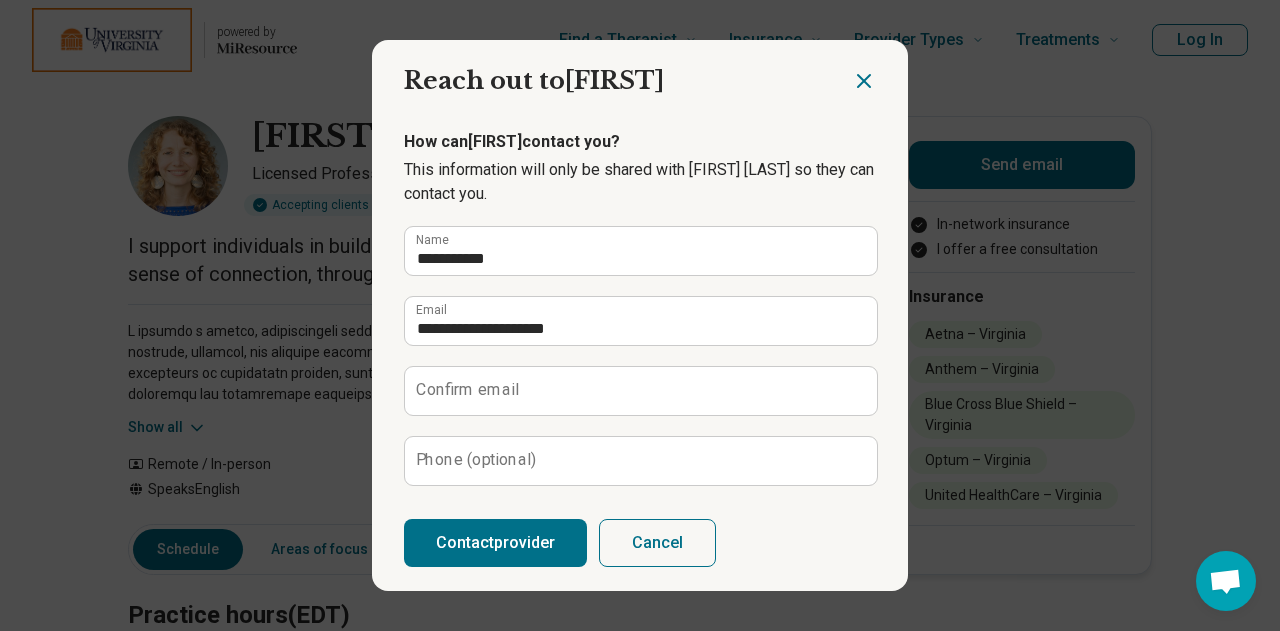 click on "Confirm email" at bounding box center [467, 390] 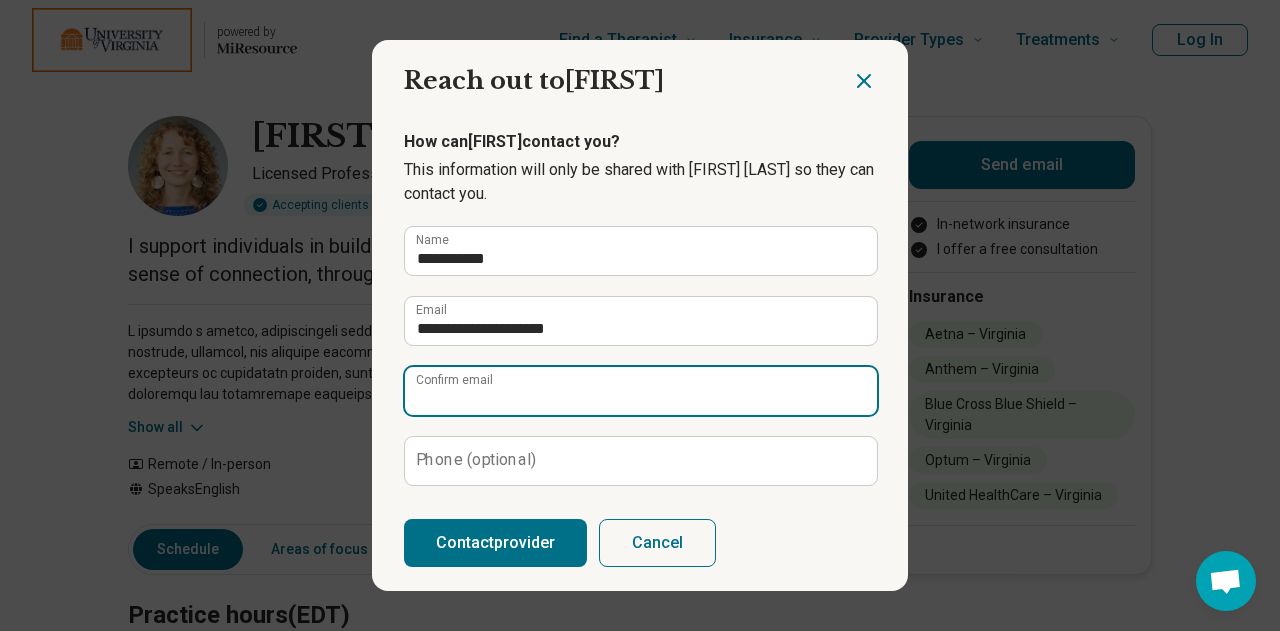 click on "Confirm email" at bounding box center (641, 391) 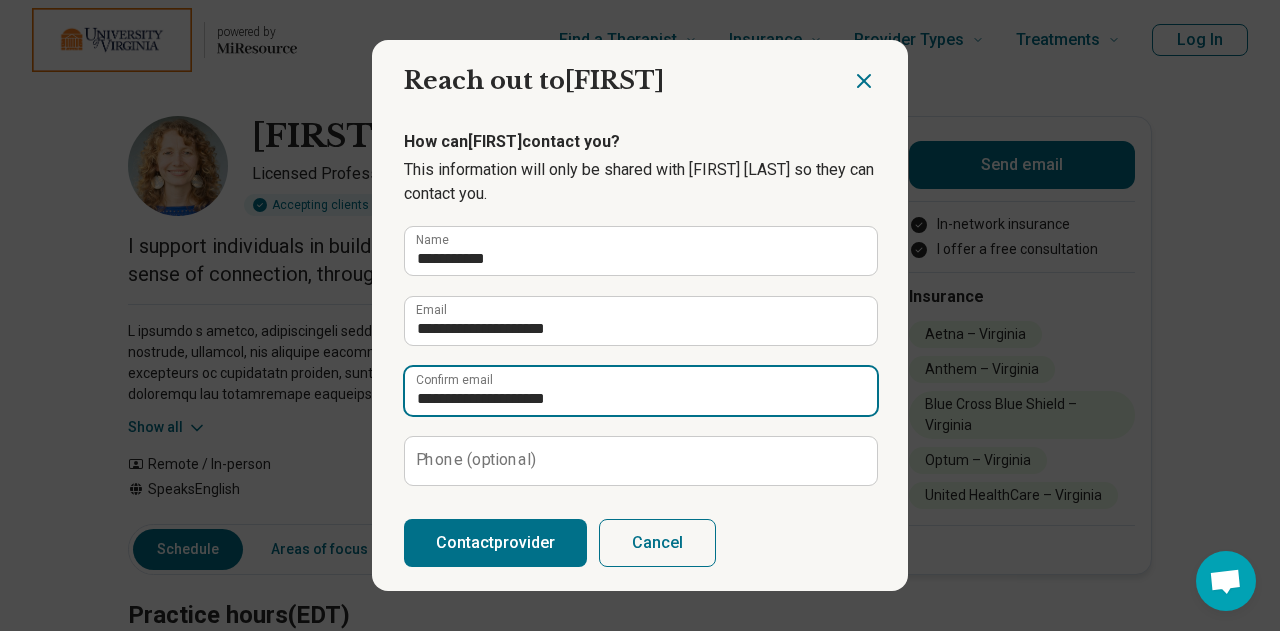 click on "**********" at bounding box center (641, 391) 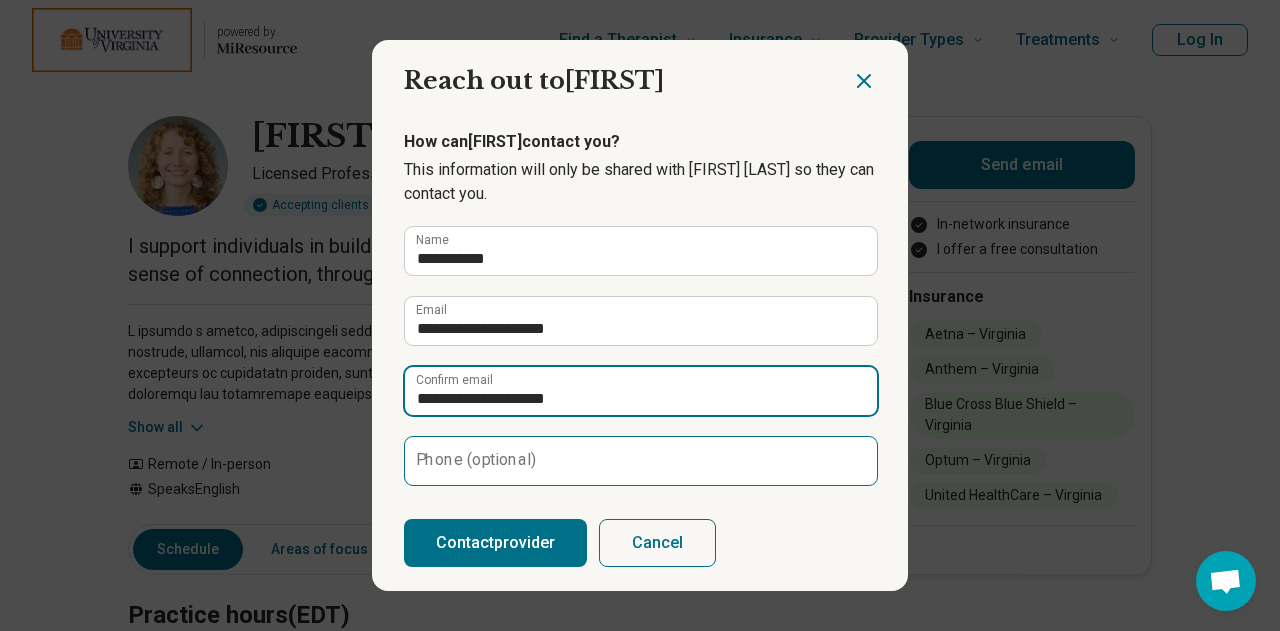 type on "**********" 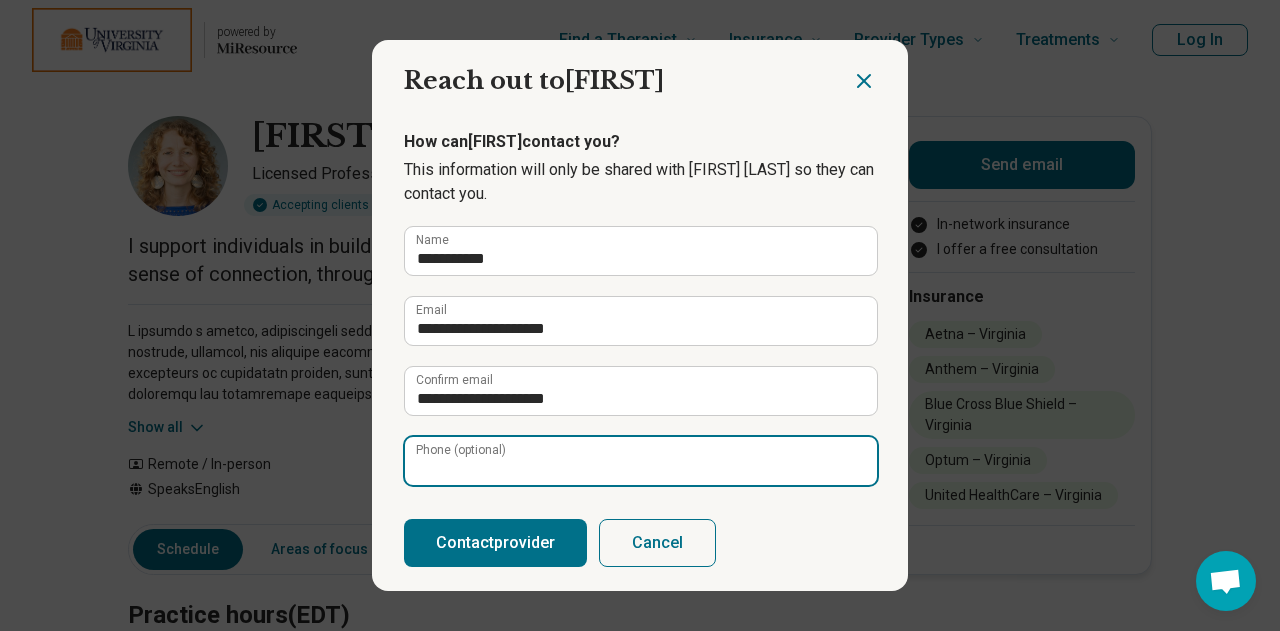 click on "Phone (optional)" at bounding box center (641, 461) 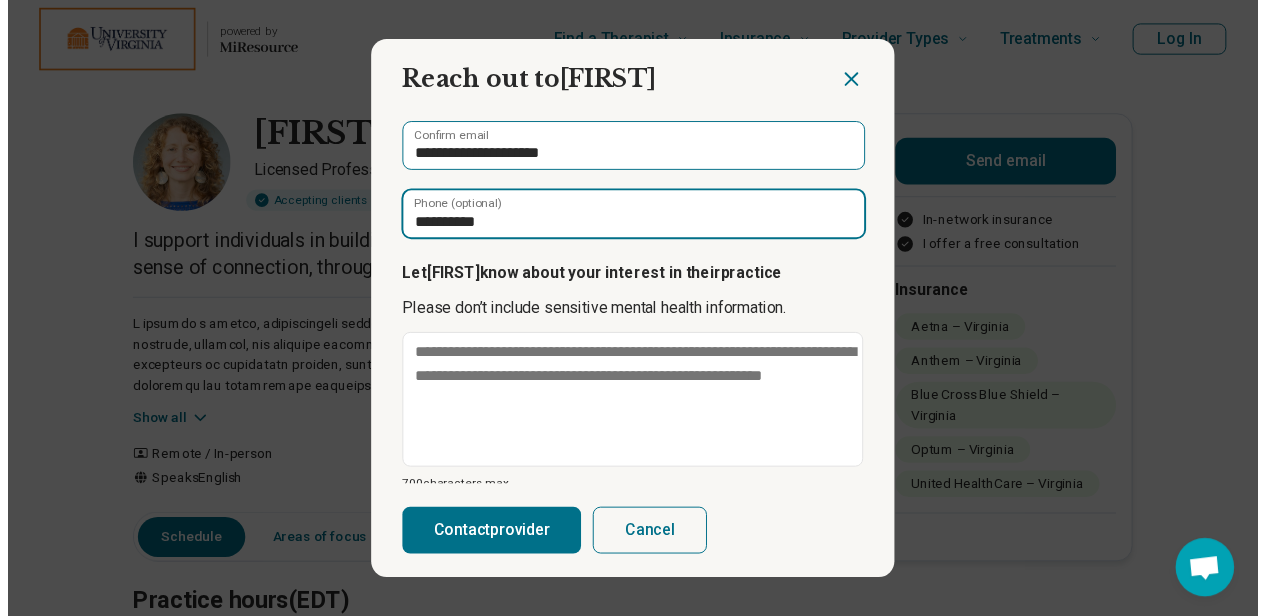 scroll, scrollTop: 273, scrollLeft: 0, axis: vertical 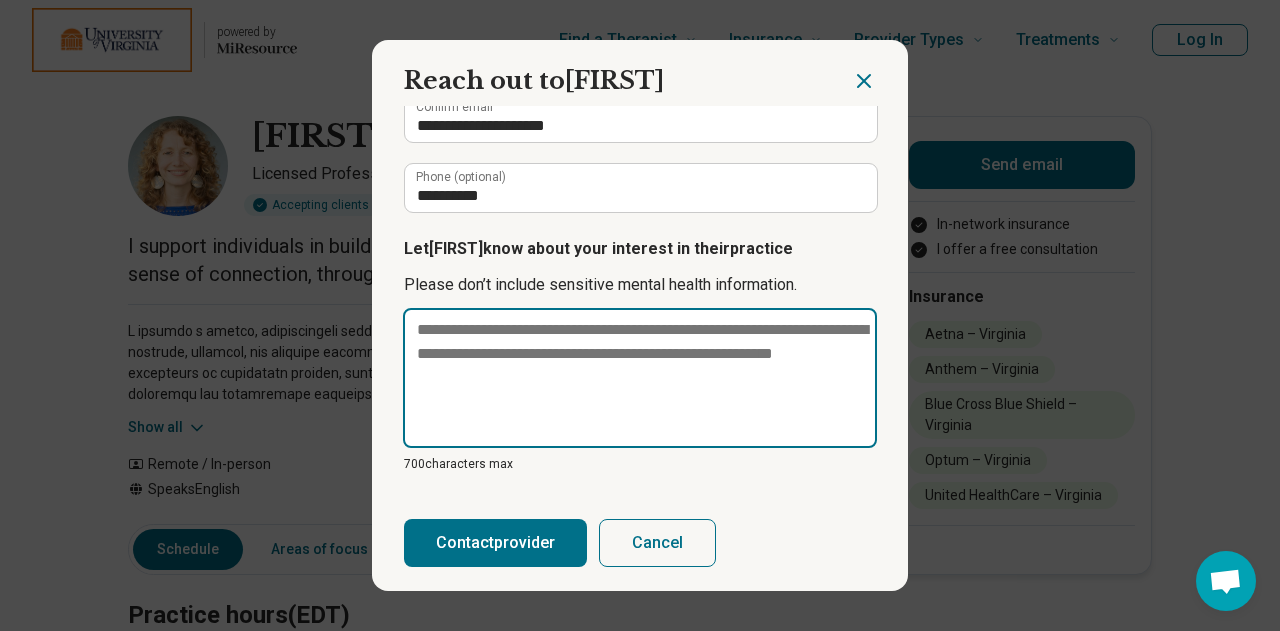 click at bounding box center (640, 378) 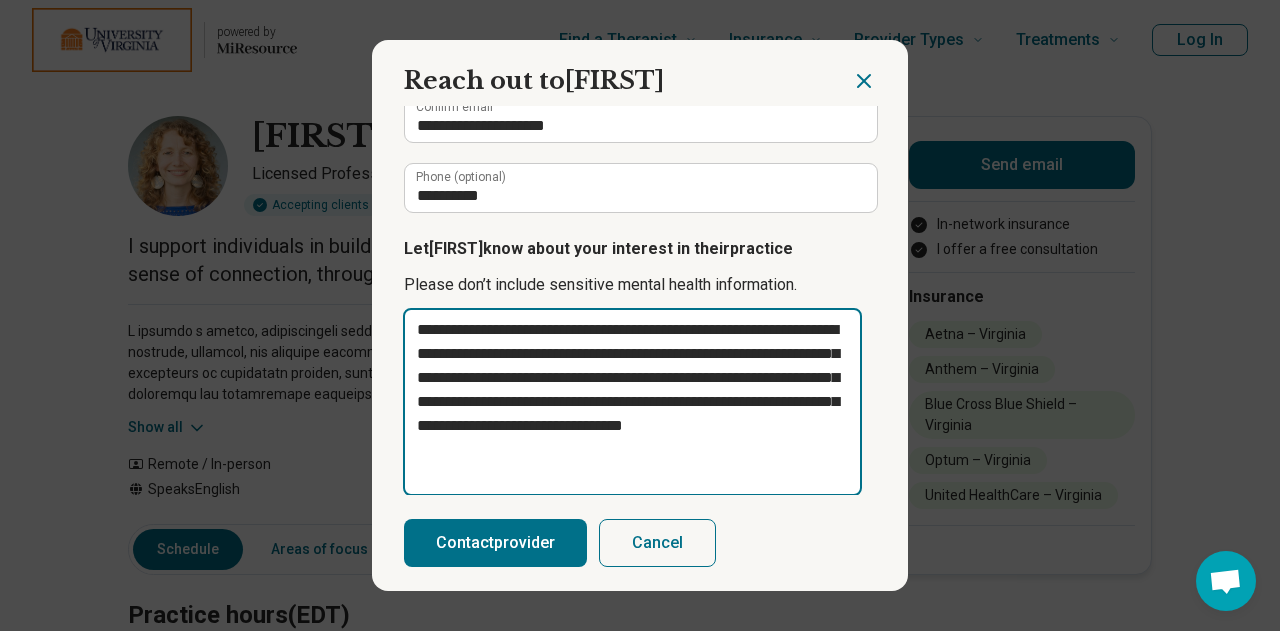 type on "**********" 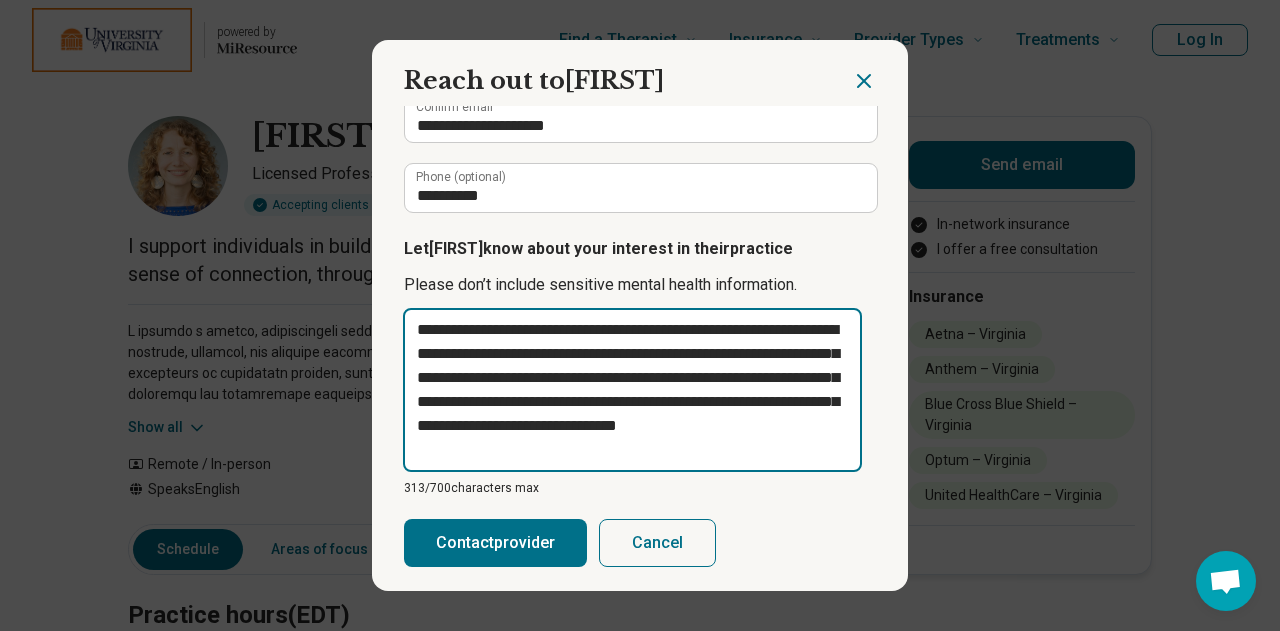 type on "**********" 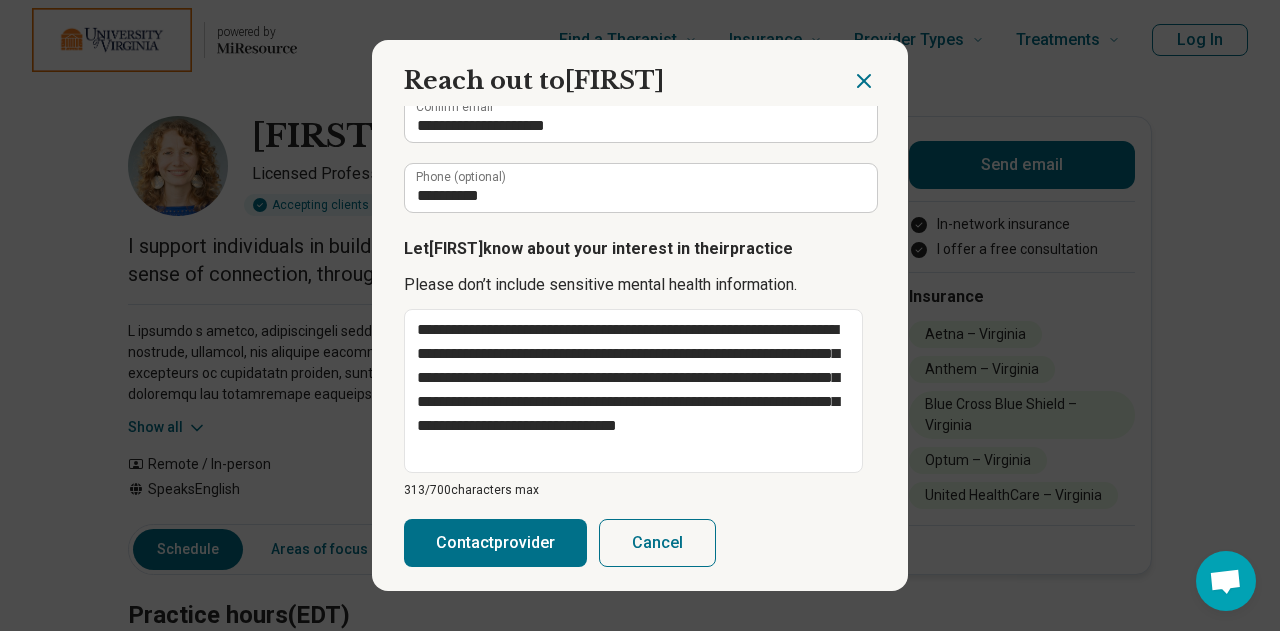 click on "Contact  provider" at bounding box center (495, 543) 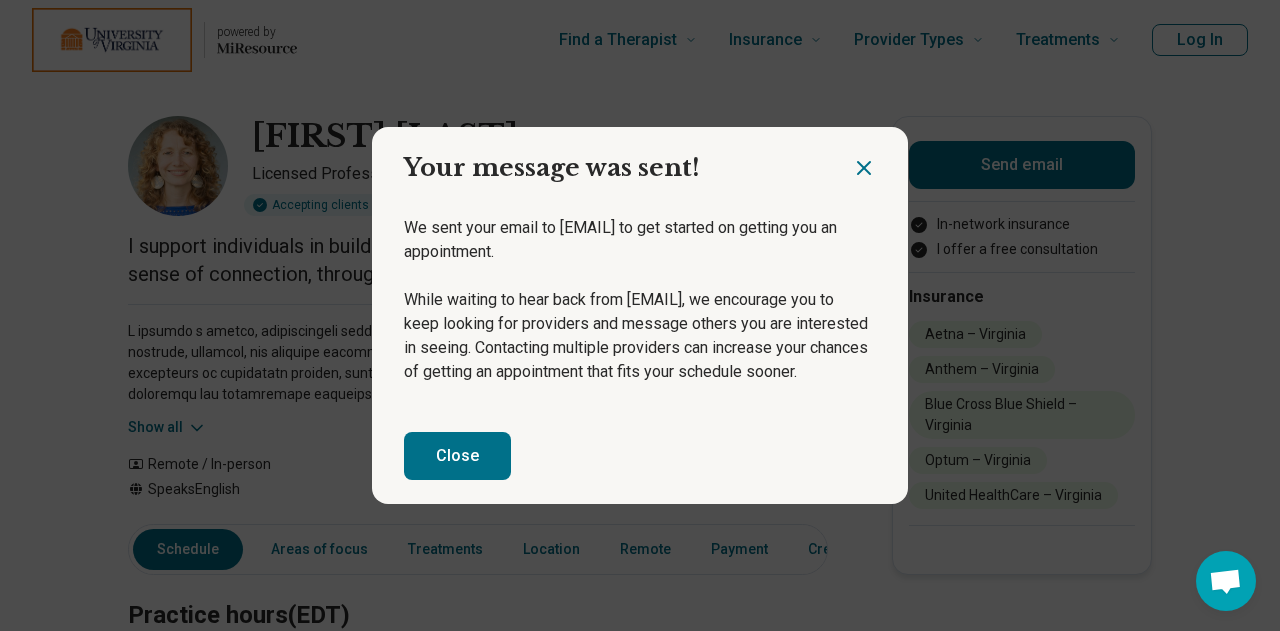 click on "Close" at bounding box center [457, 456] 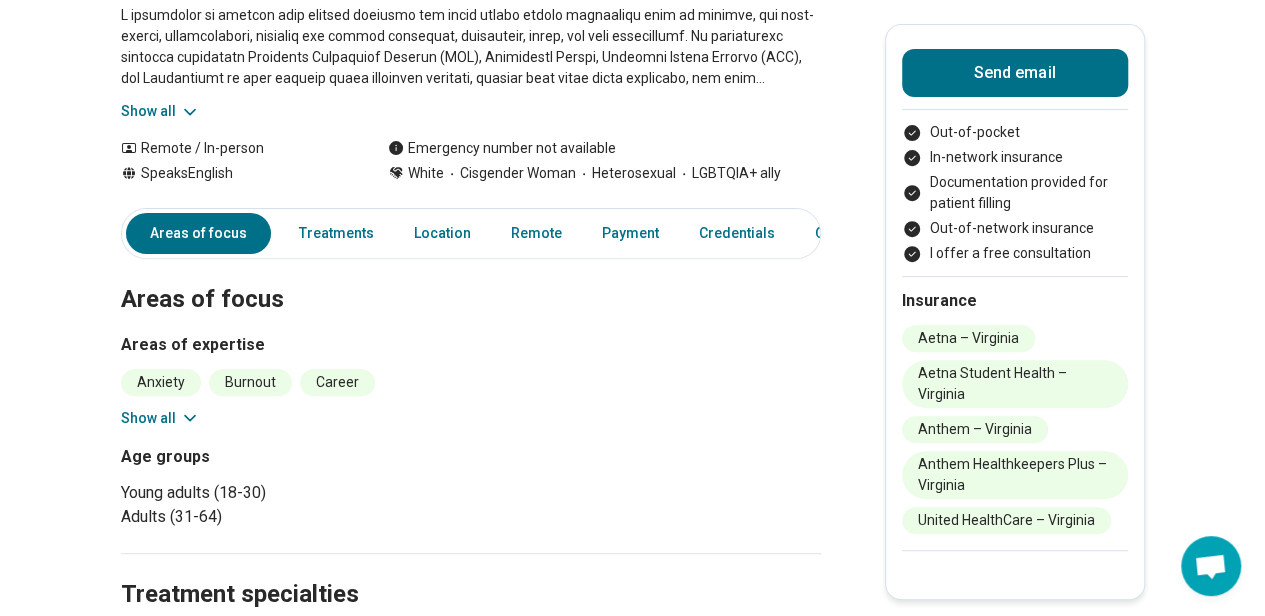 scroll, scrollTop: 317, scrollLeft: 0, axis: vertical 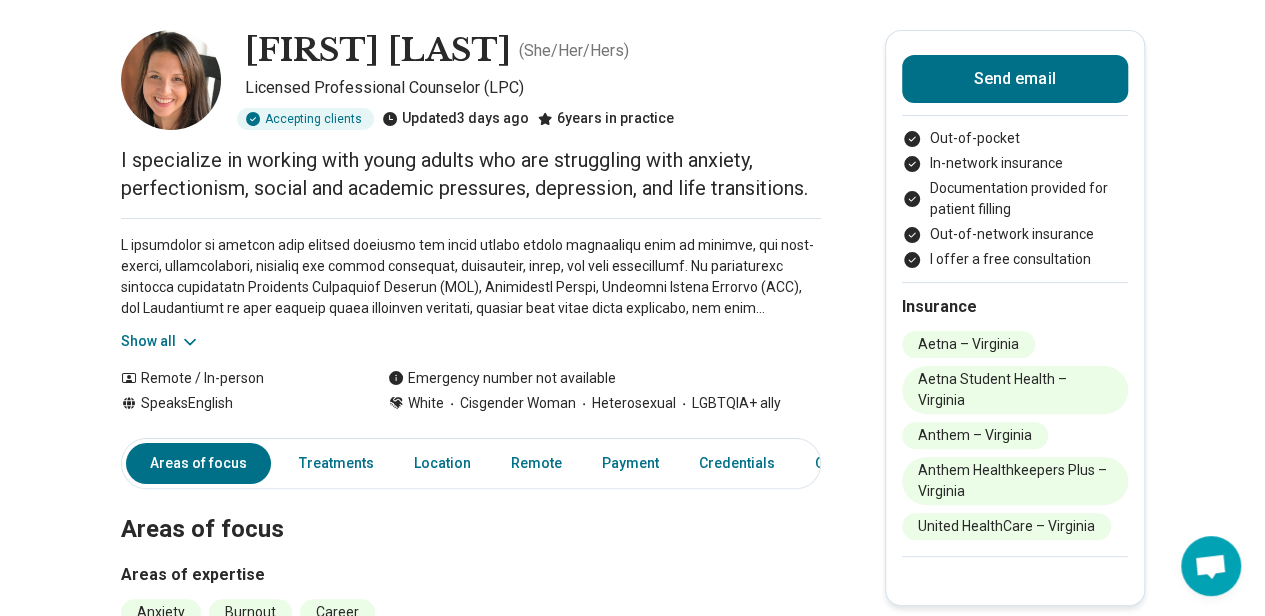 click on "Show all" at bounding box center (160, 341) 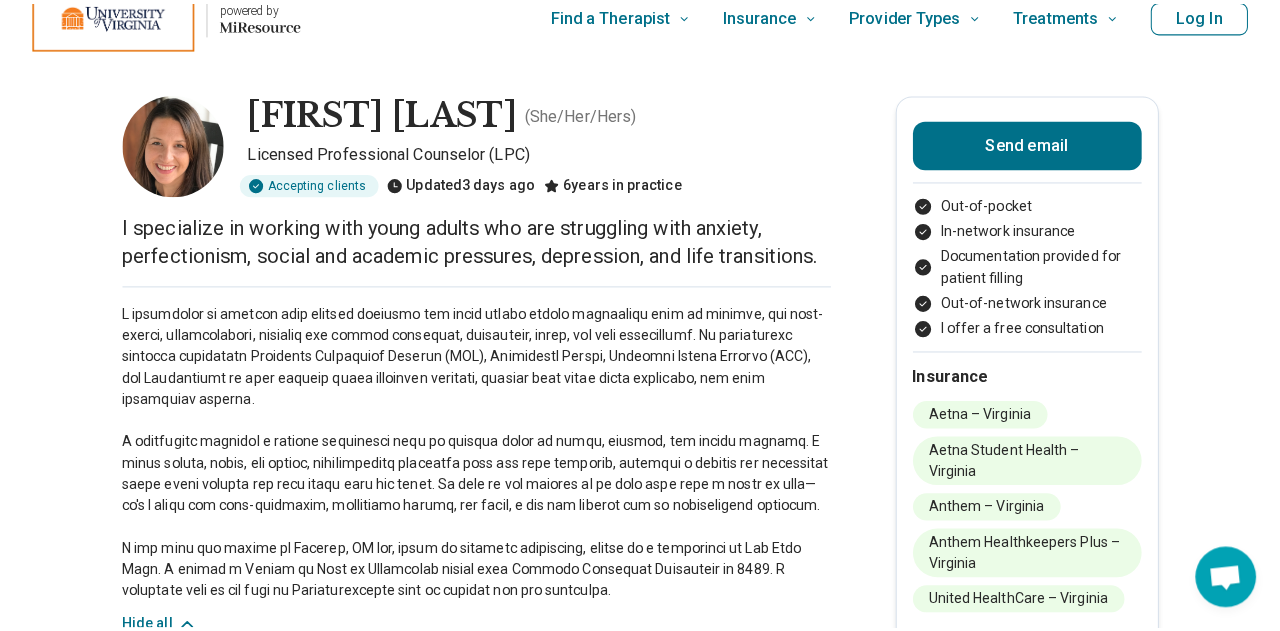 scroll, scrollTop: 26, scrollLeft: 0, axis: vertical 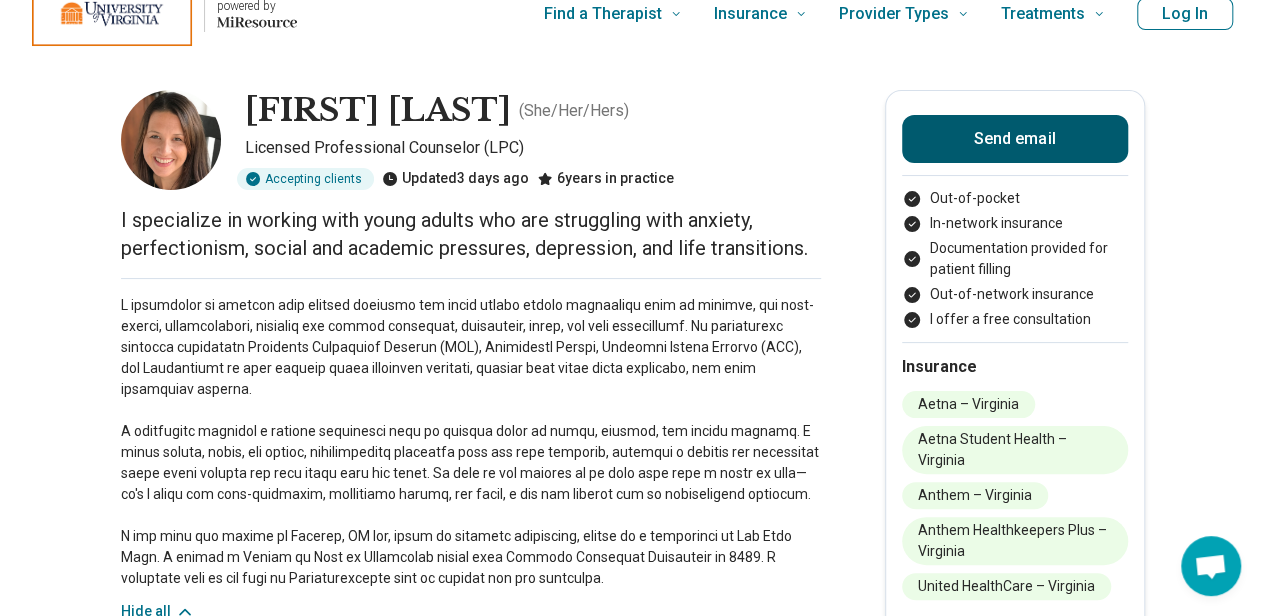 click on "Send email" at bounding box center (1015, 139) 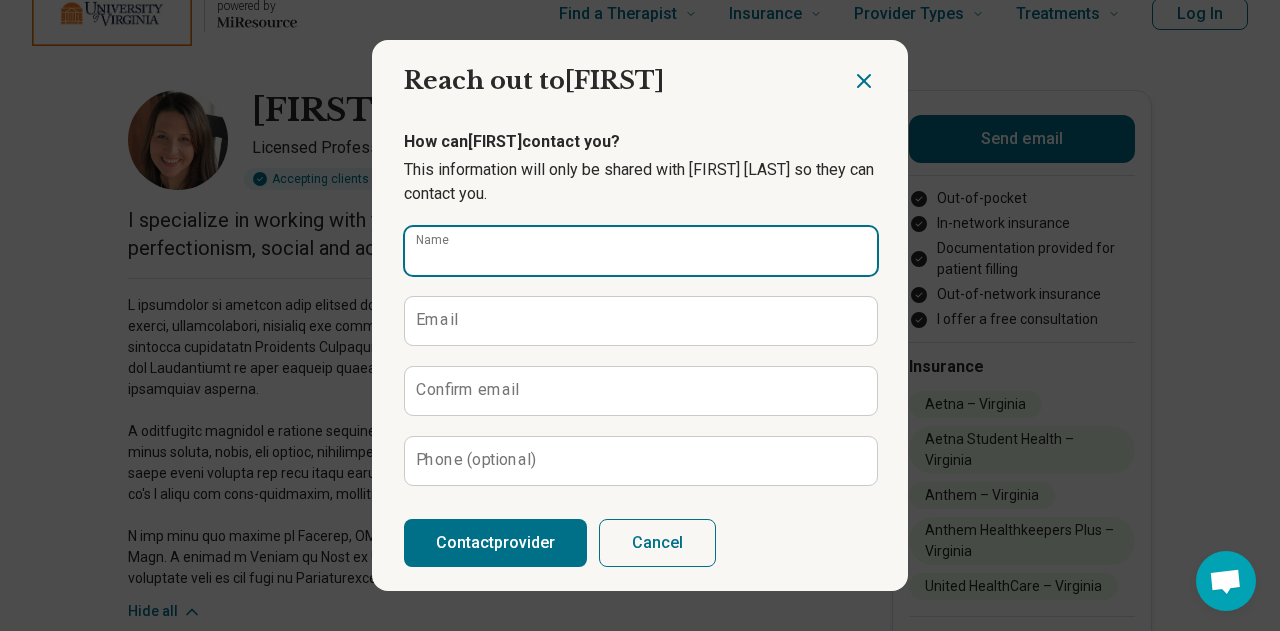 click on "Name" at bounding box center [641, 251] 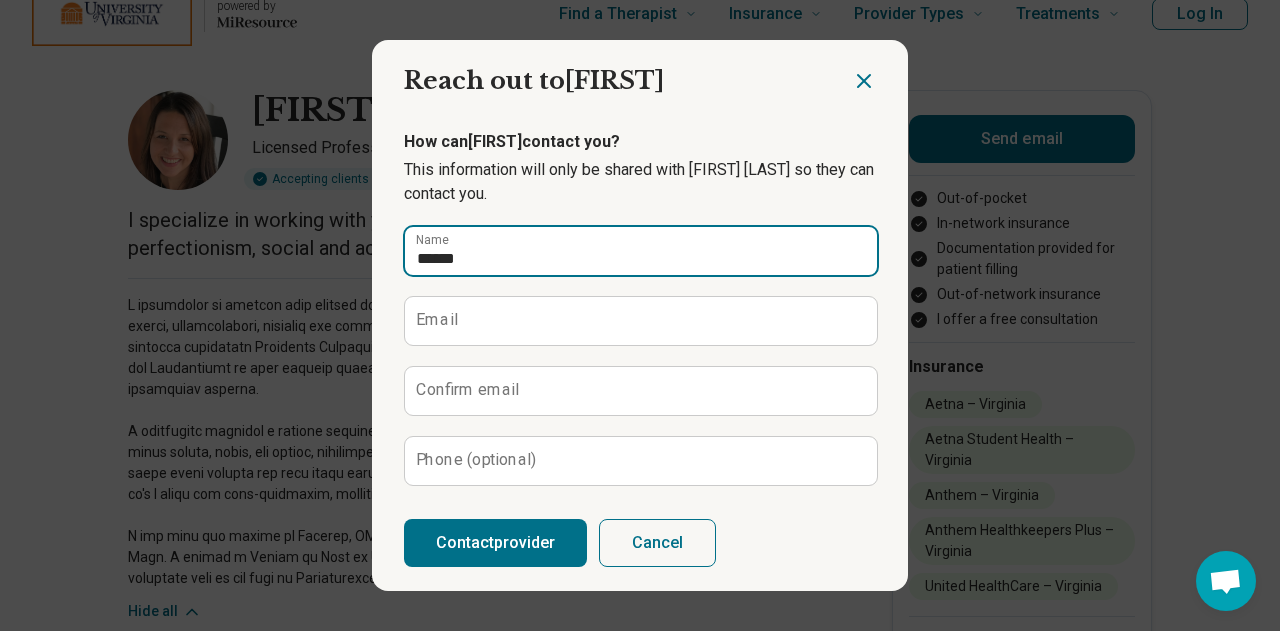 drag, startPoint x: 514, startPoint y: 263, endPoint x: 521, endPoint y: 196, distance: 67.36468 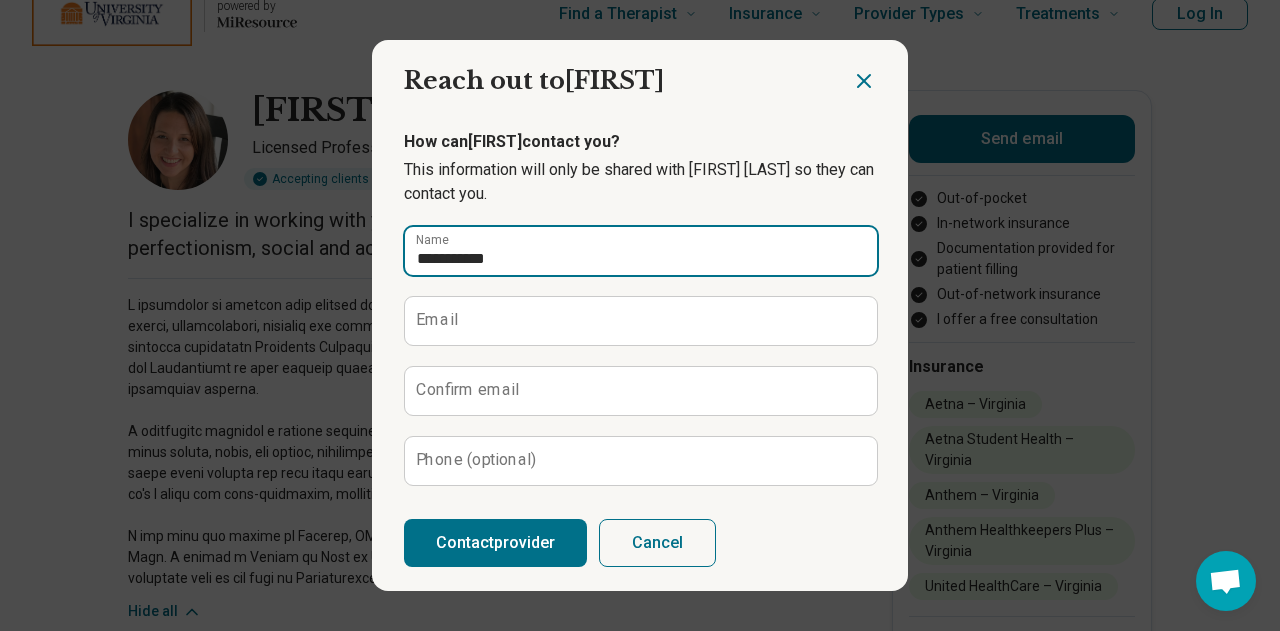 type on "**********" 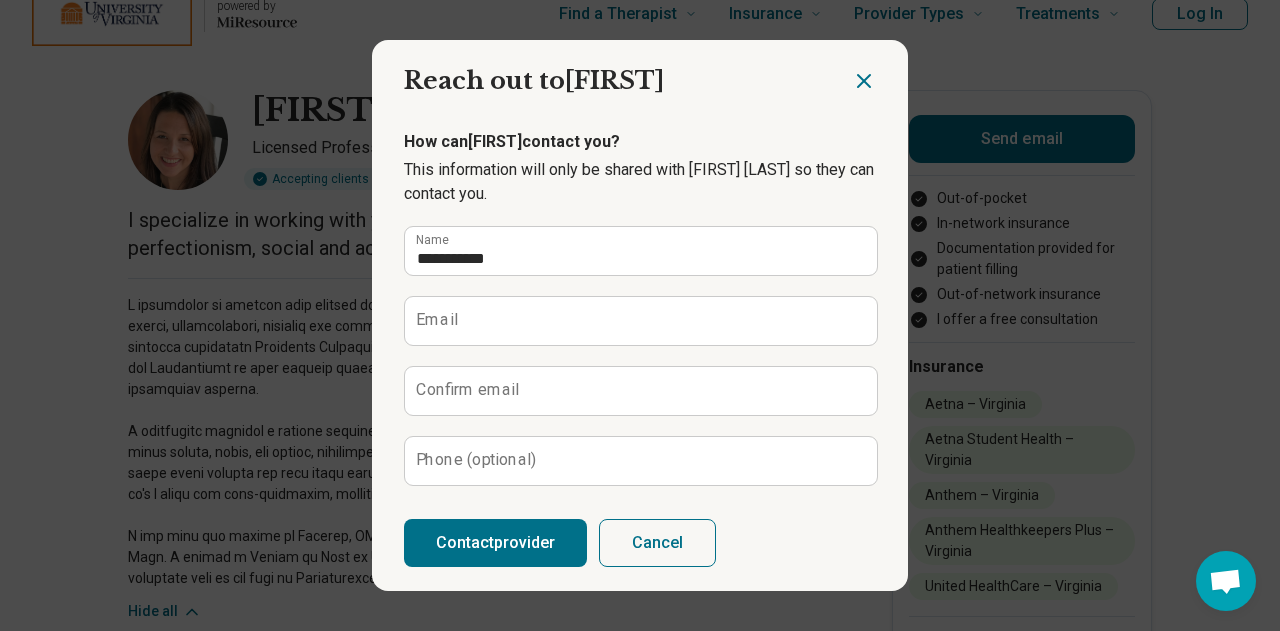 click on "Email" at bounding box center (437, 320) 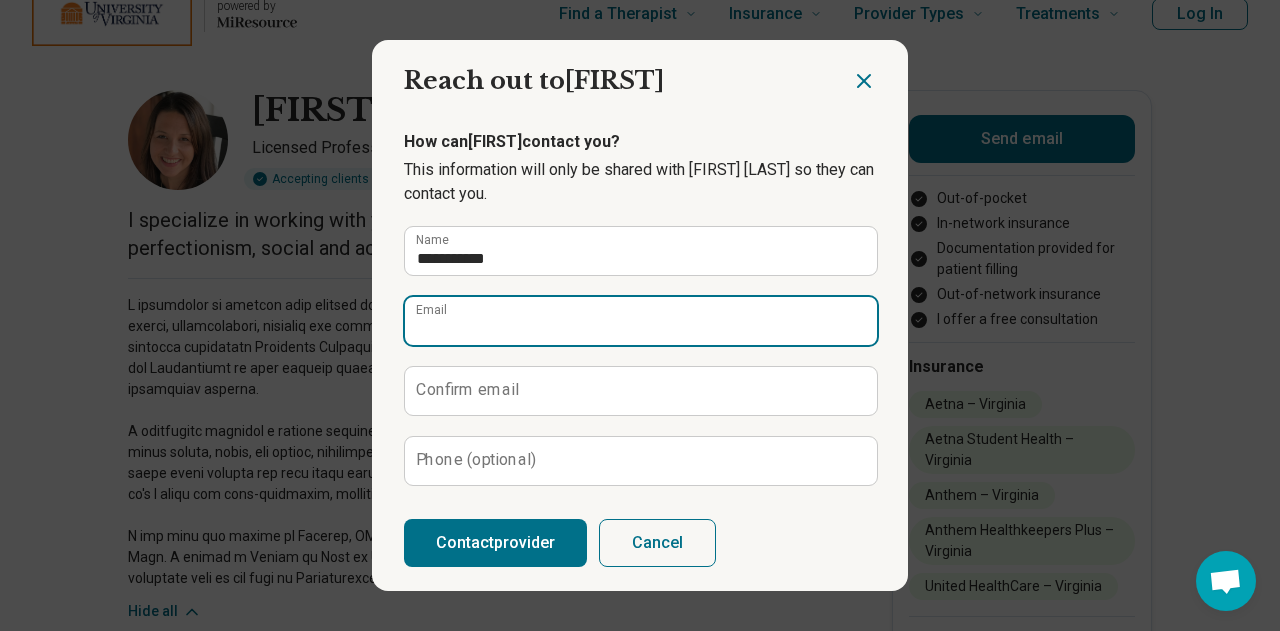 click on "Email" at bounding box center (641, 321) 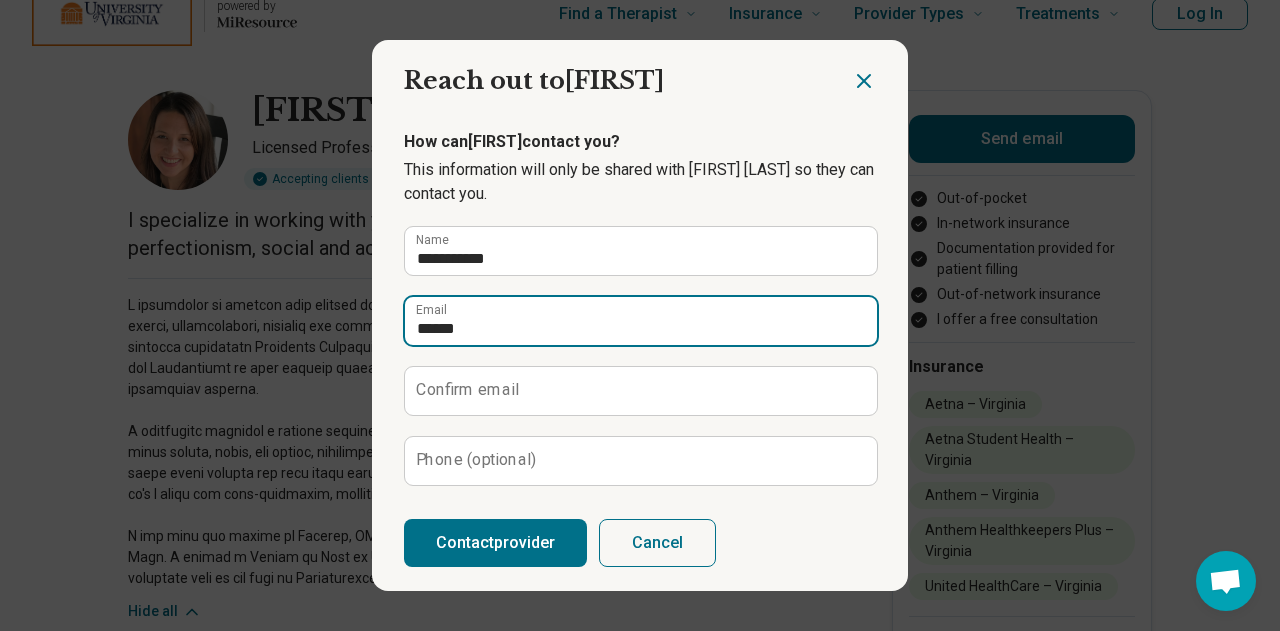 type on "**********" 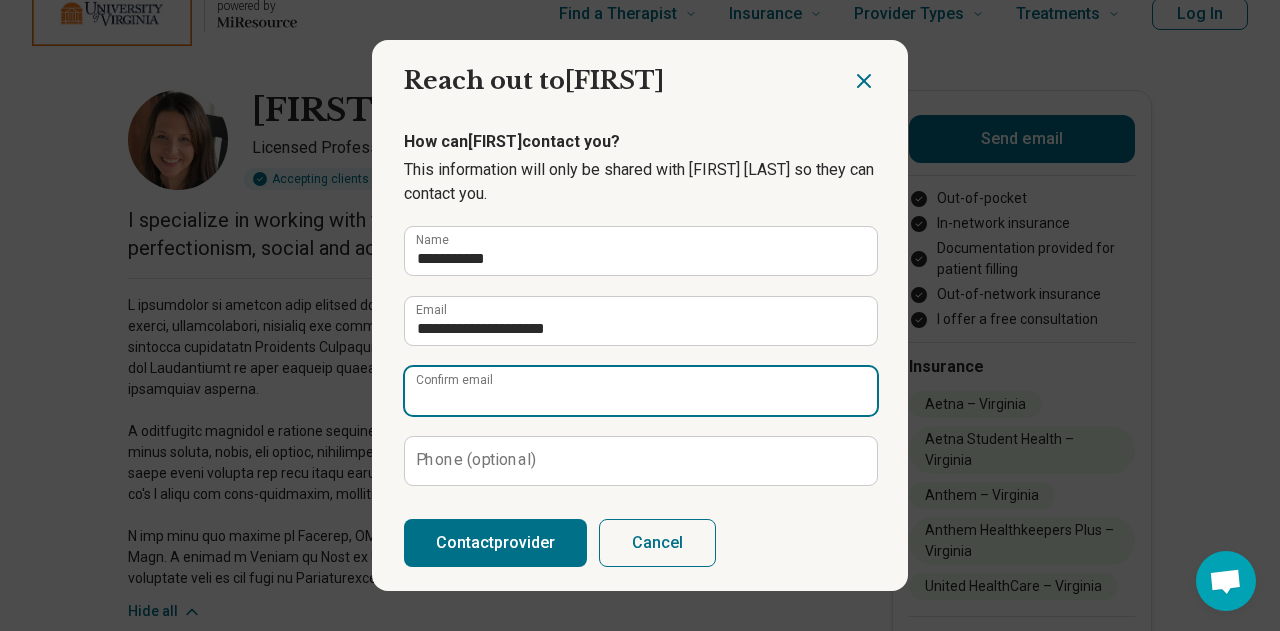 click on "Confirm email" at bounding box center [641, 391] 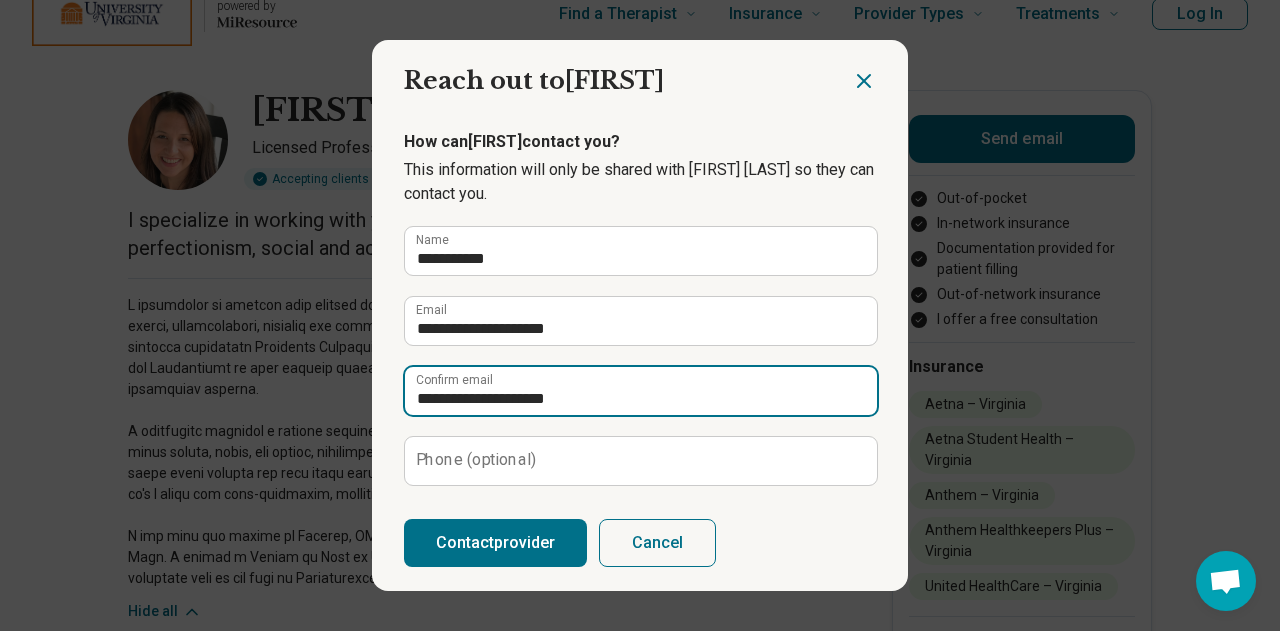 type on "**********" 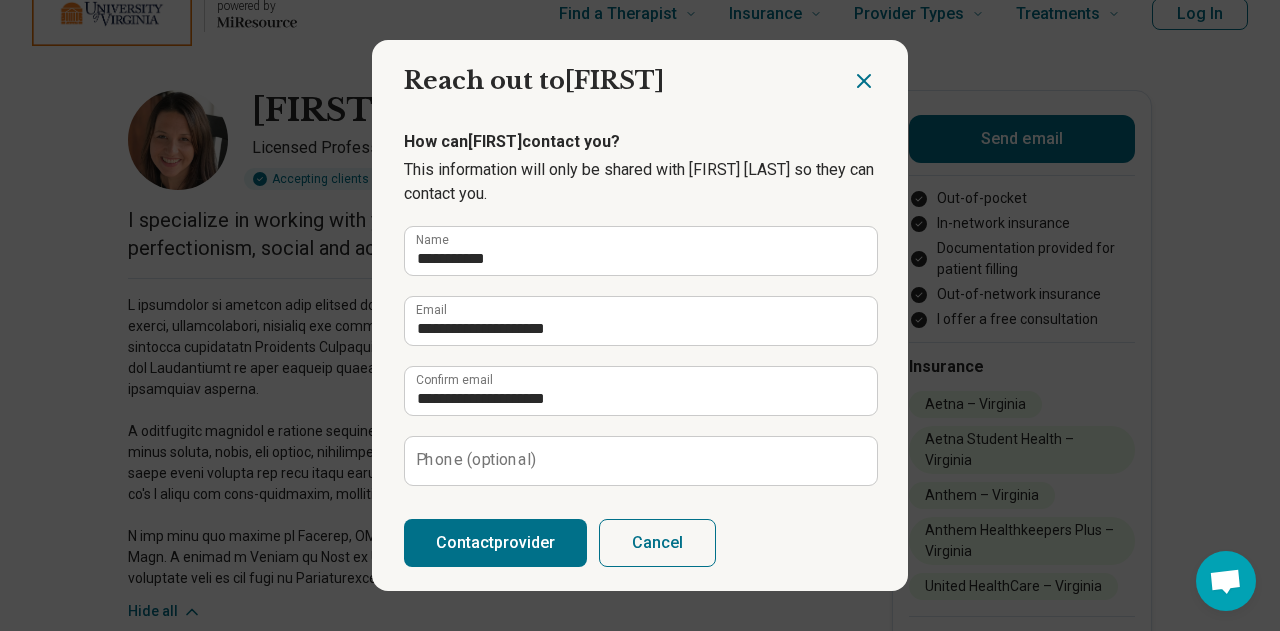 click on "Phone (optional)" at bounding box center (476, 460) 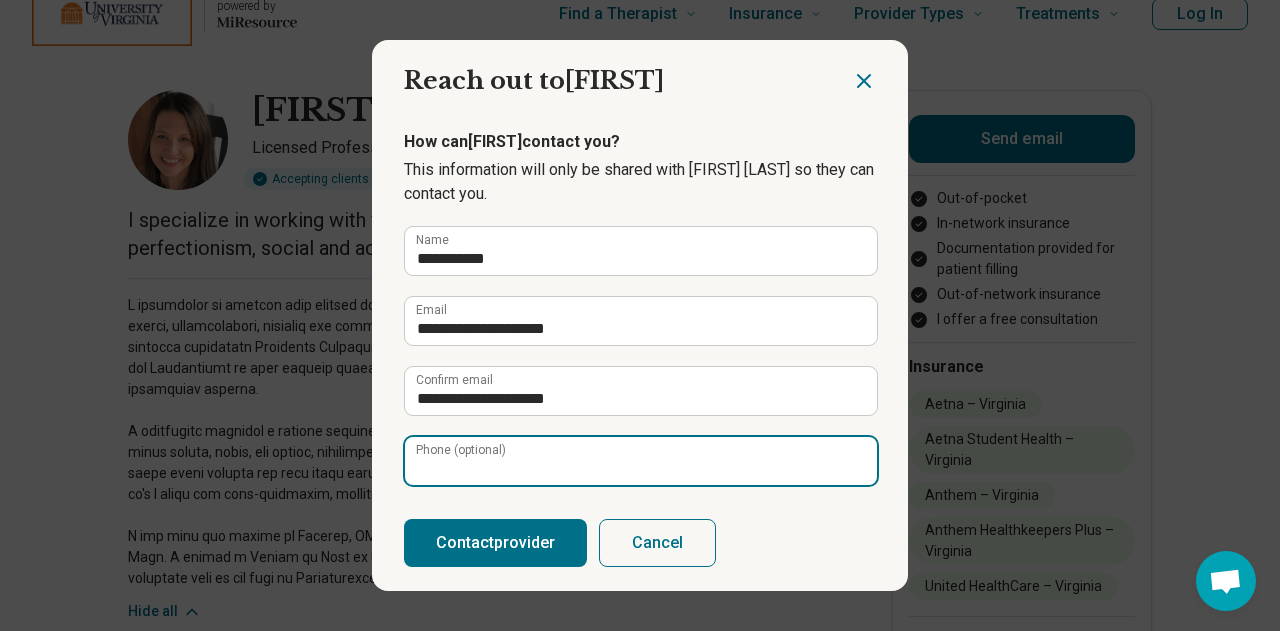 click on "Phone (optional)" at bounding box center (641, 461) 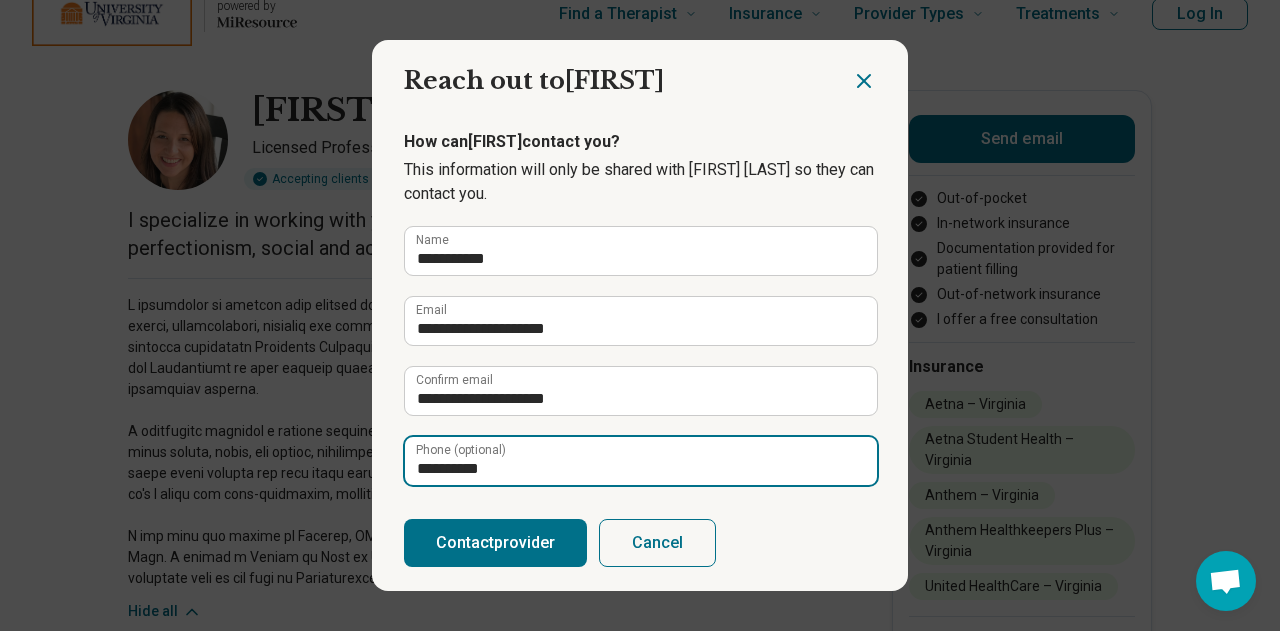 type on "**********" 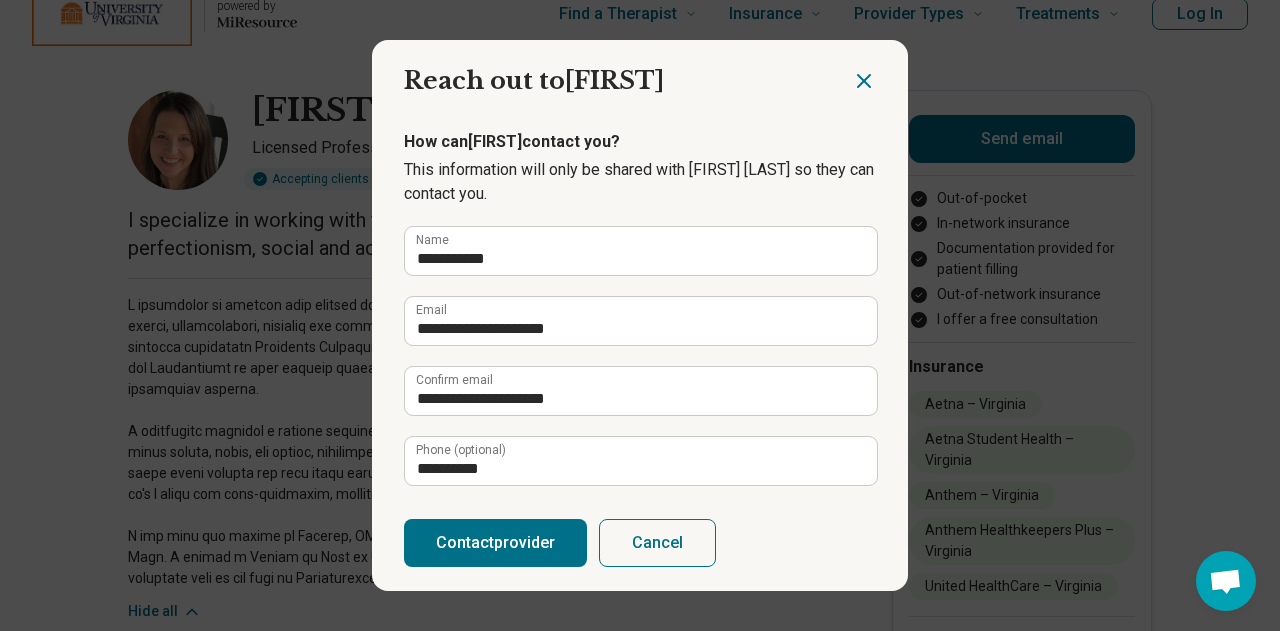 click on "Contact  provider Cancel" at bounding box center (640, 543) 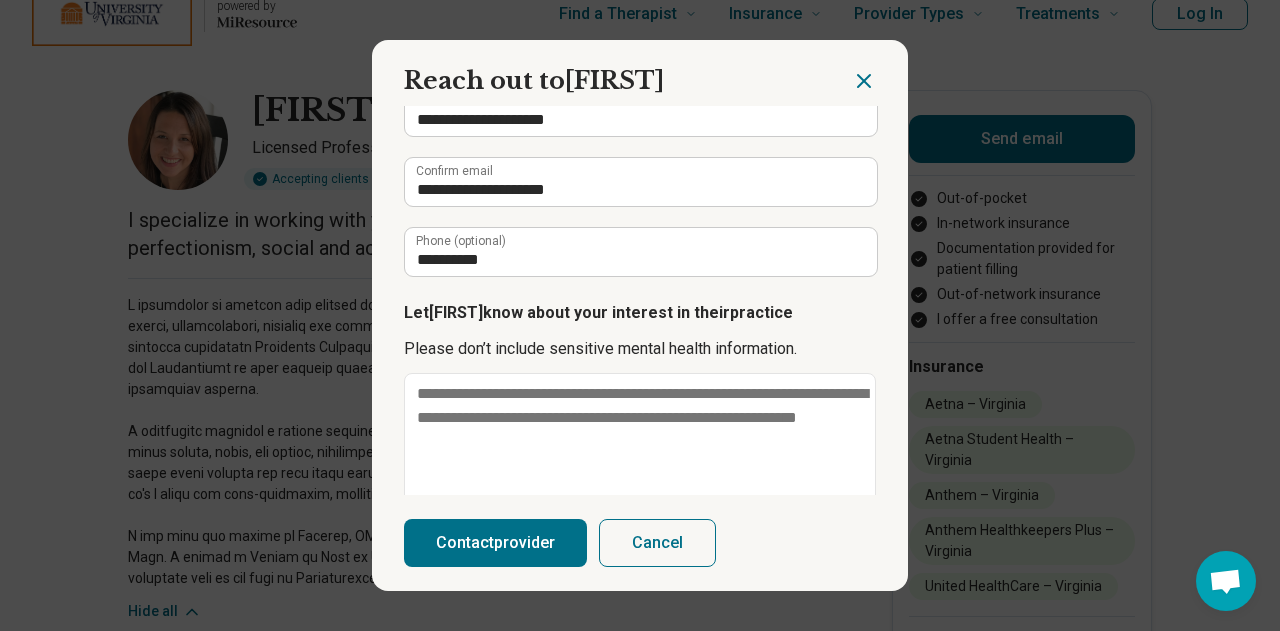 scroll, scrollTop: 273, scrollLeft: 0, axis: vertical 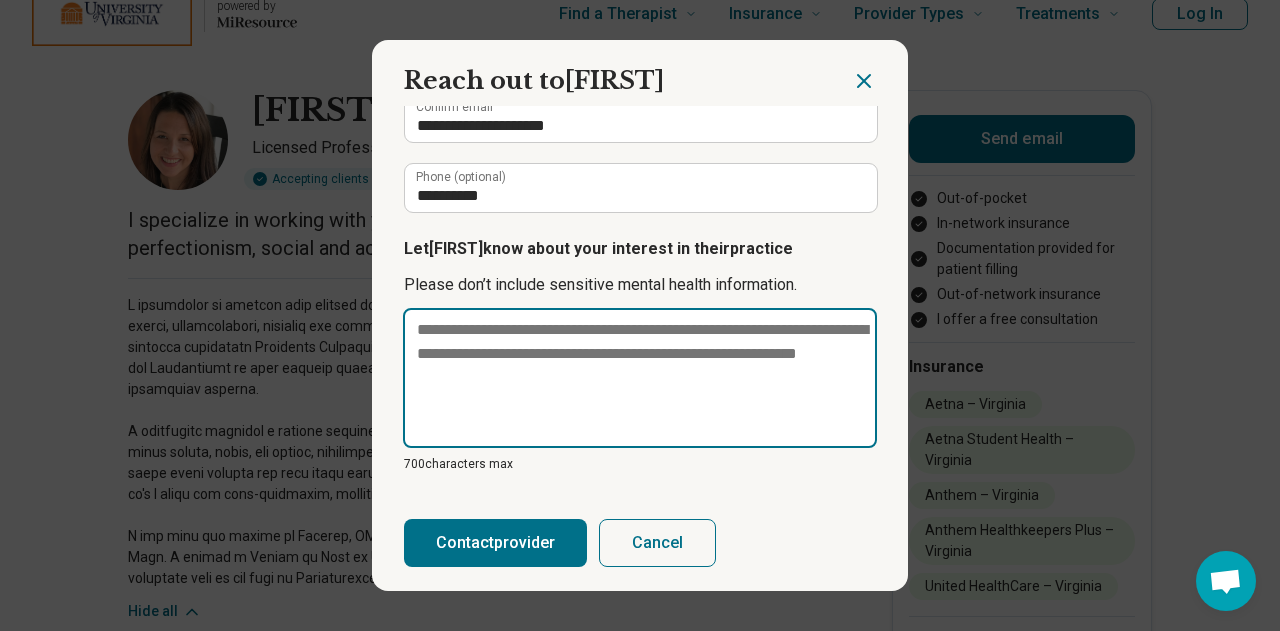 click at bounding box center (640, 378) 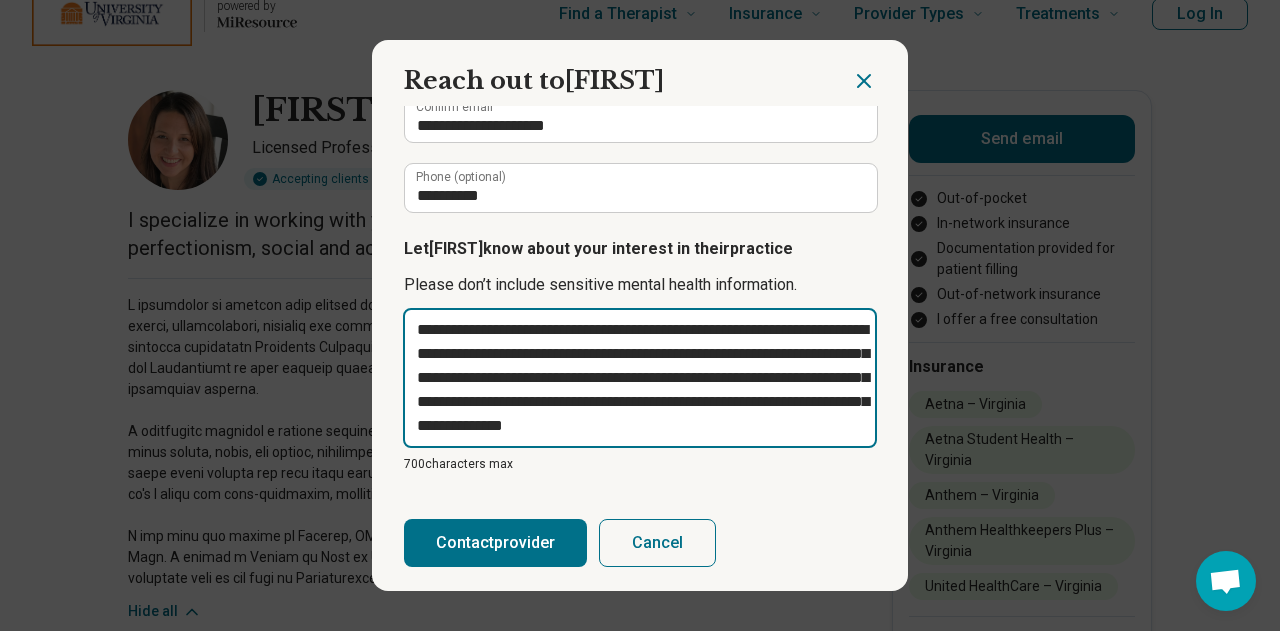 type on "*" 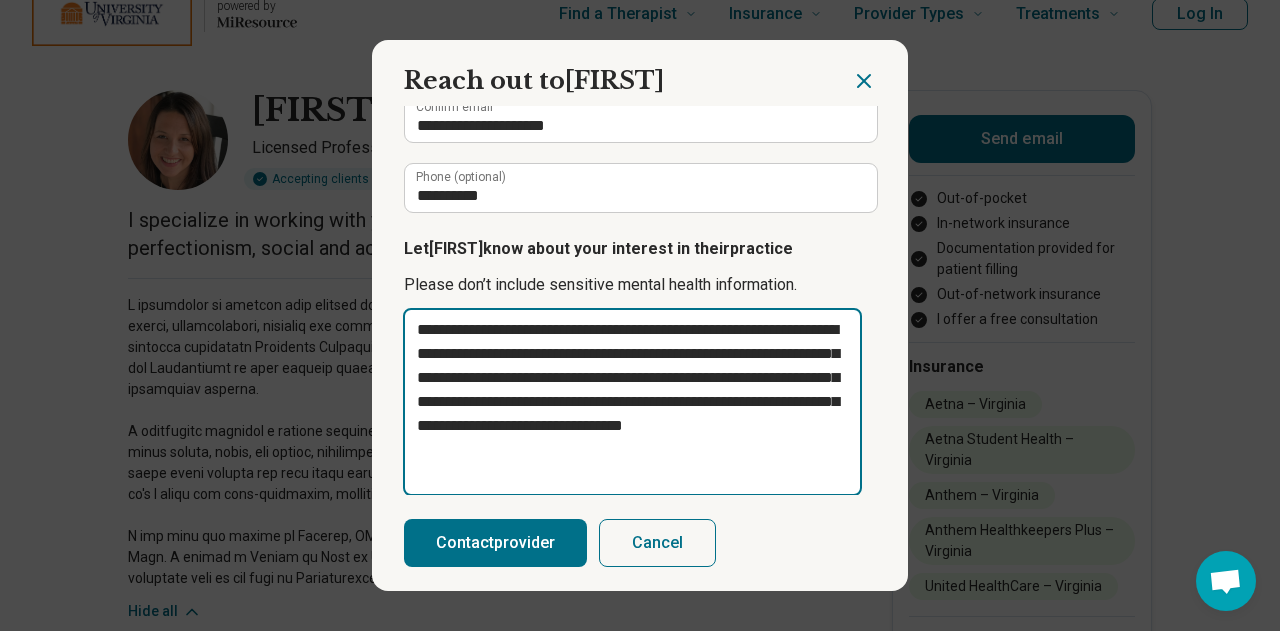 type on "**********" 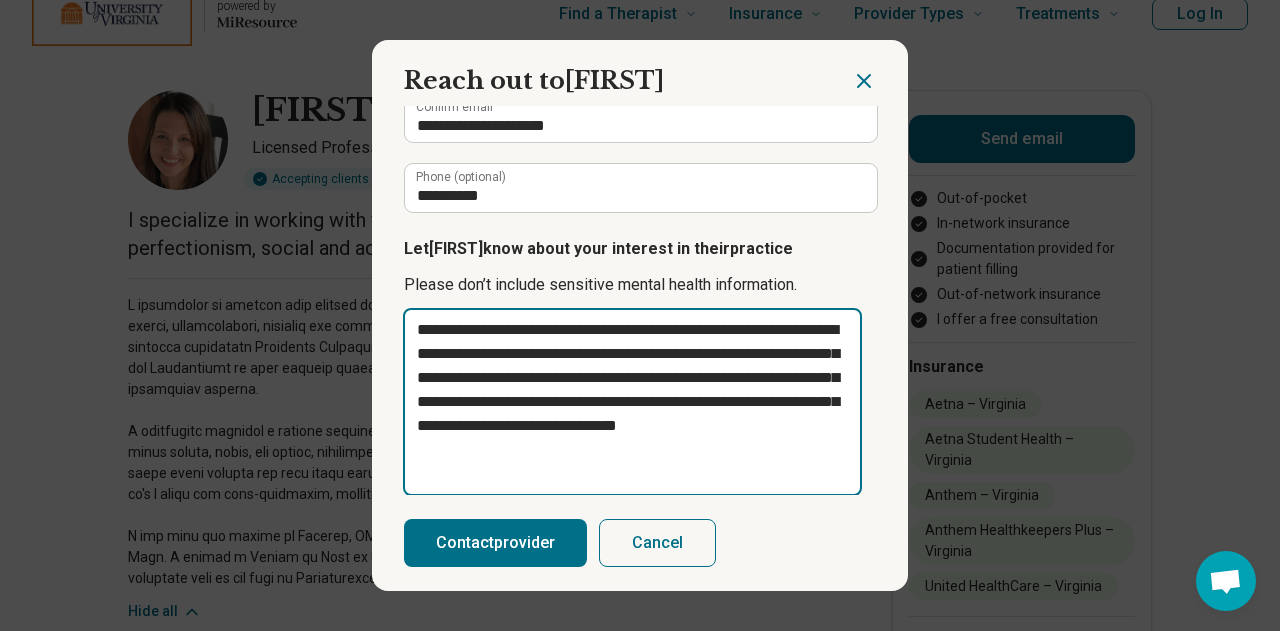 type on "*" 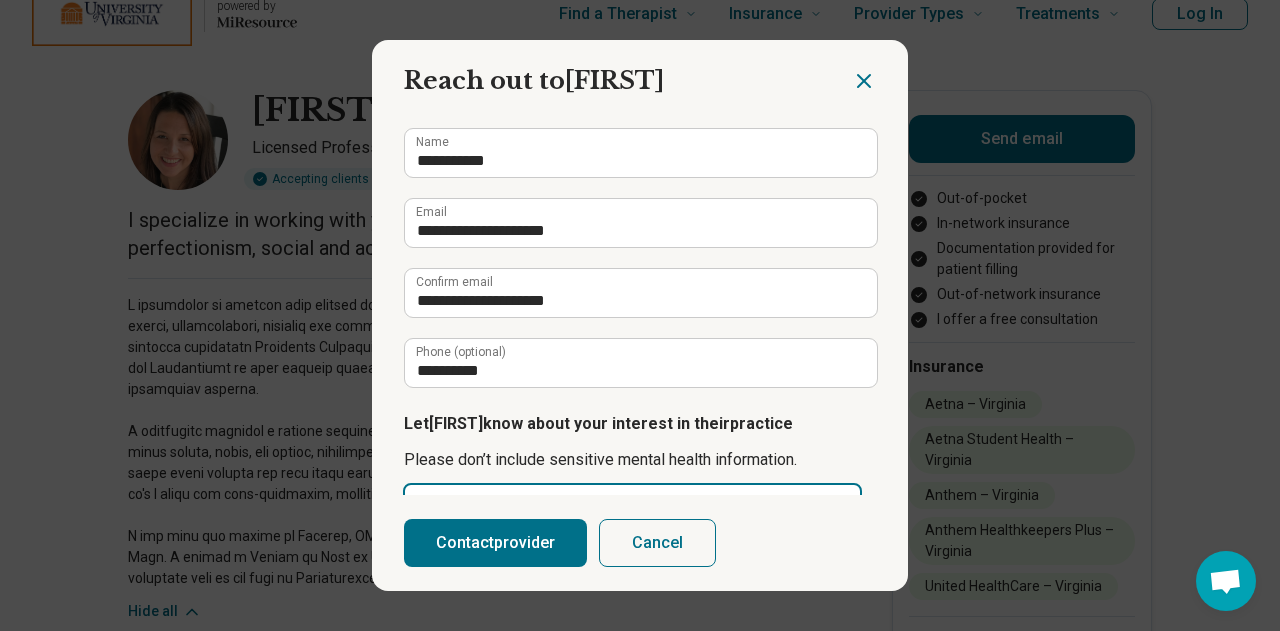 scroll, scrollTop: 298, scrollLeft: 0, axis: vertical 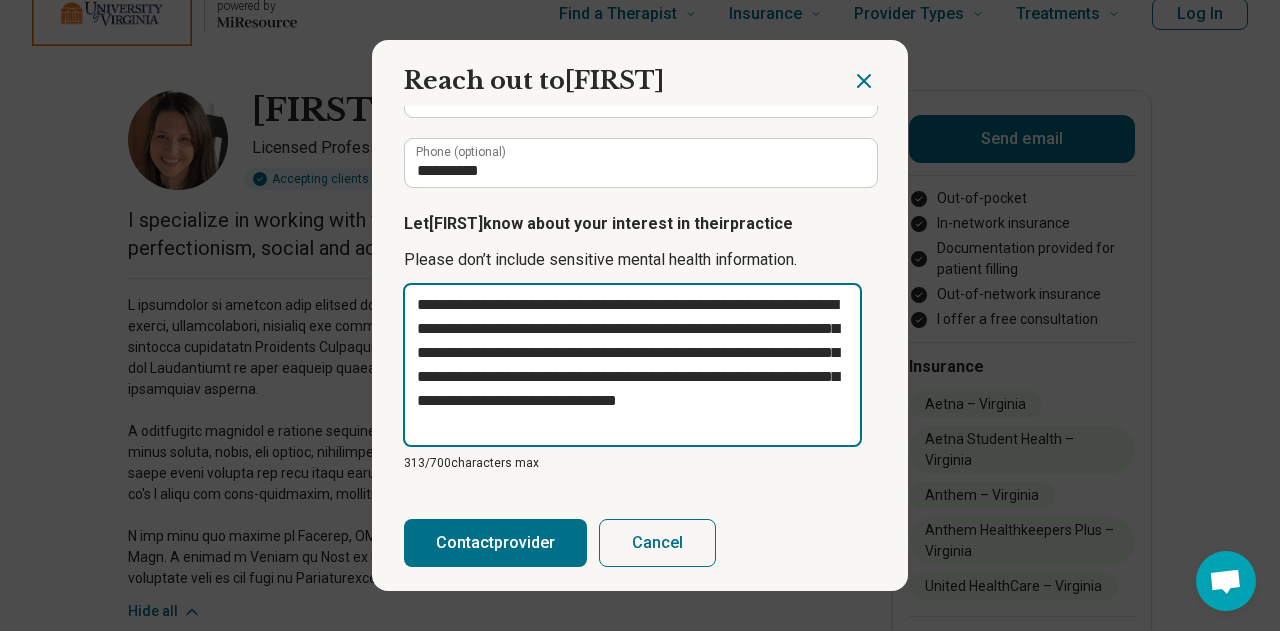 type on "**********" 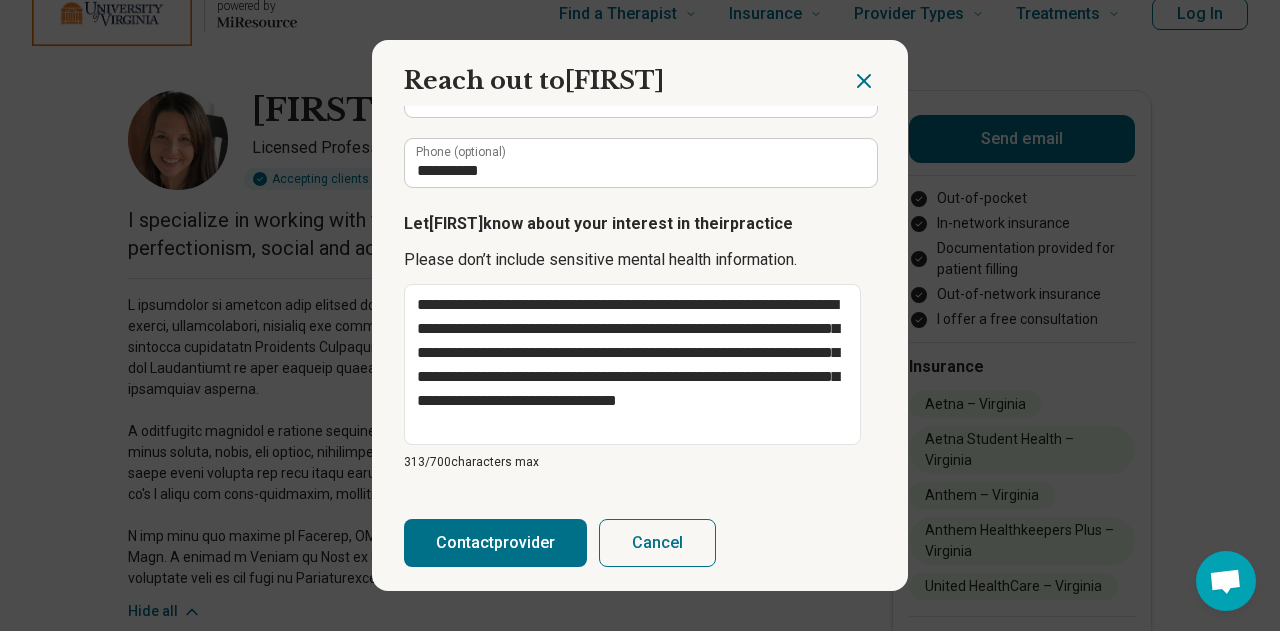 click on "Contact  provider" at bounding box center (495, 543) 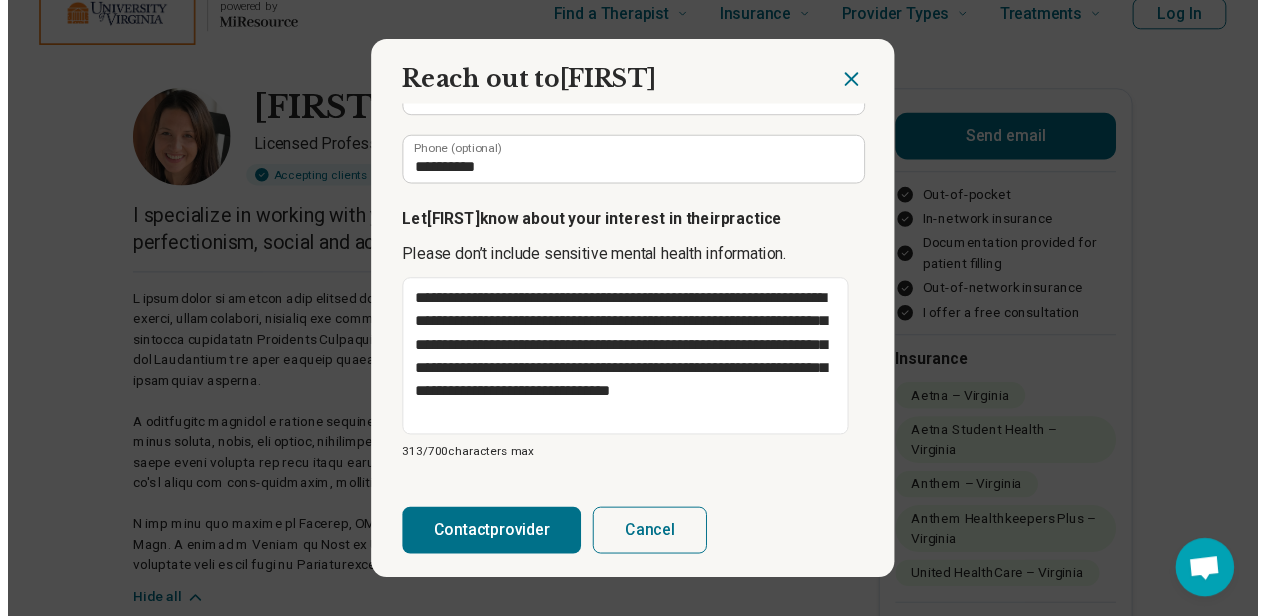 scroll, scrollTop: 297, scrollLeft: 0, axis: vertical 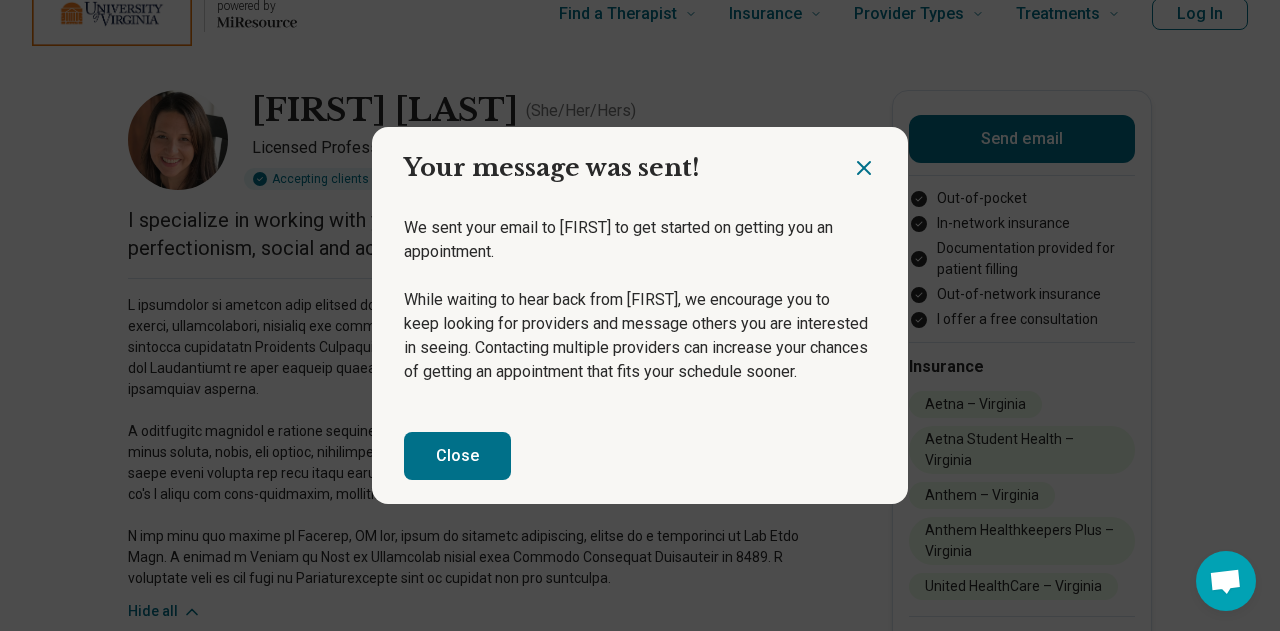 click on "Close" at bounding box center (457, 456) 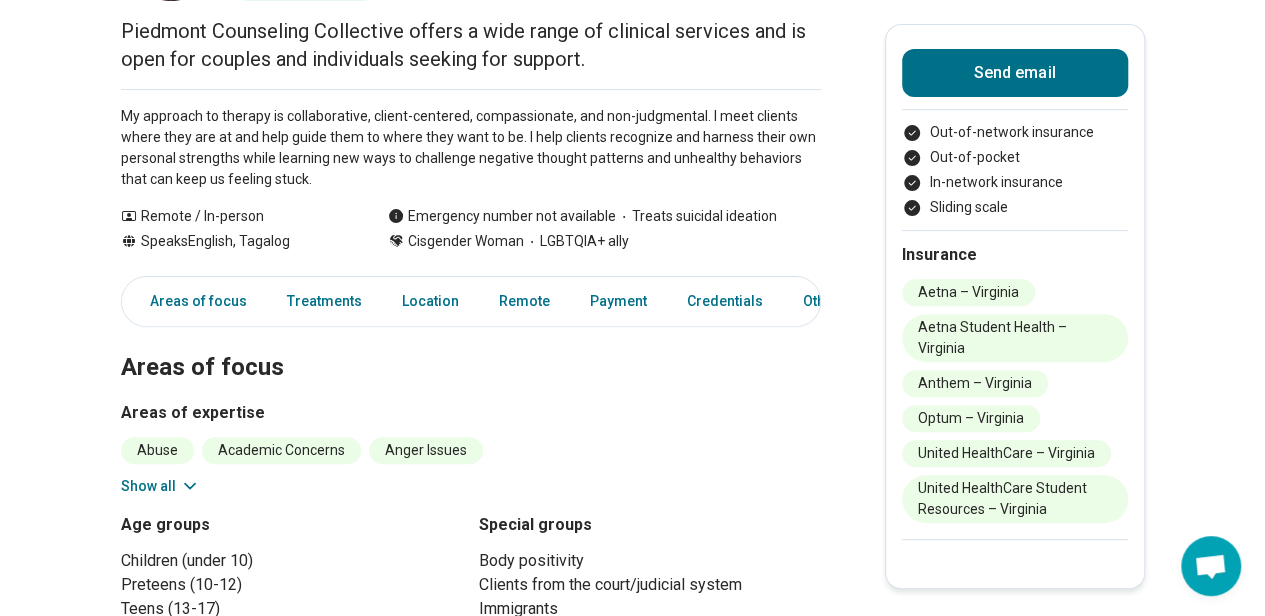 scroll, scrollTop: 210, scrollLeft: 0, axis: vertical 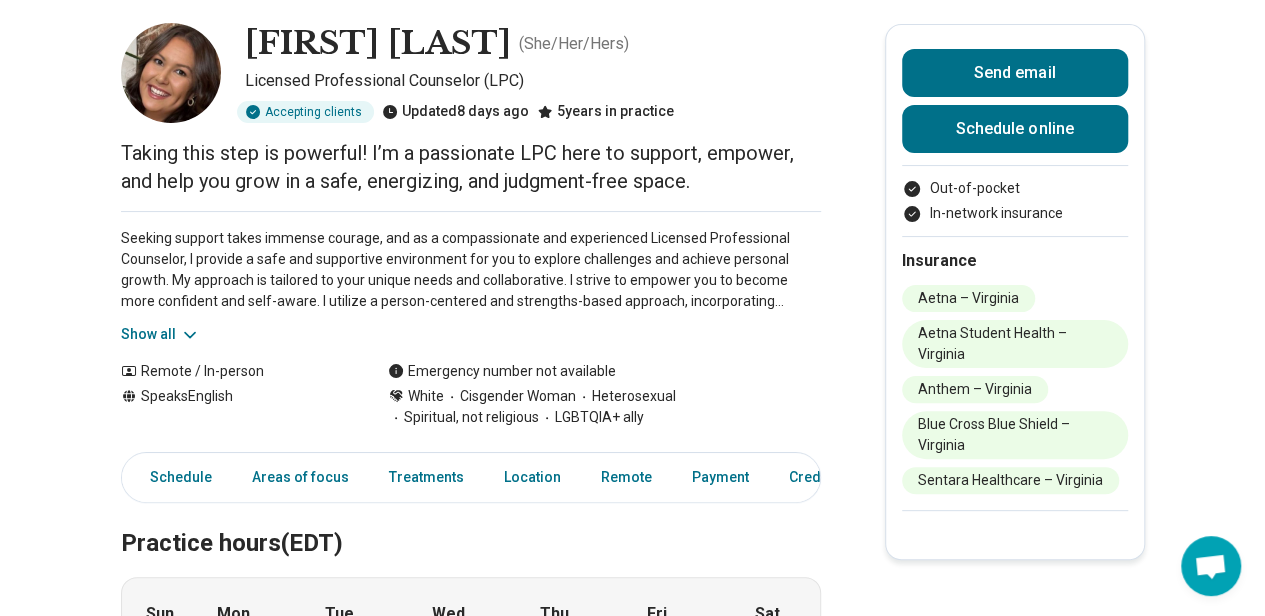 click on "Show all" at bounding box center [160, 334] 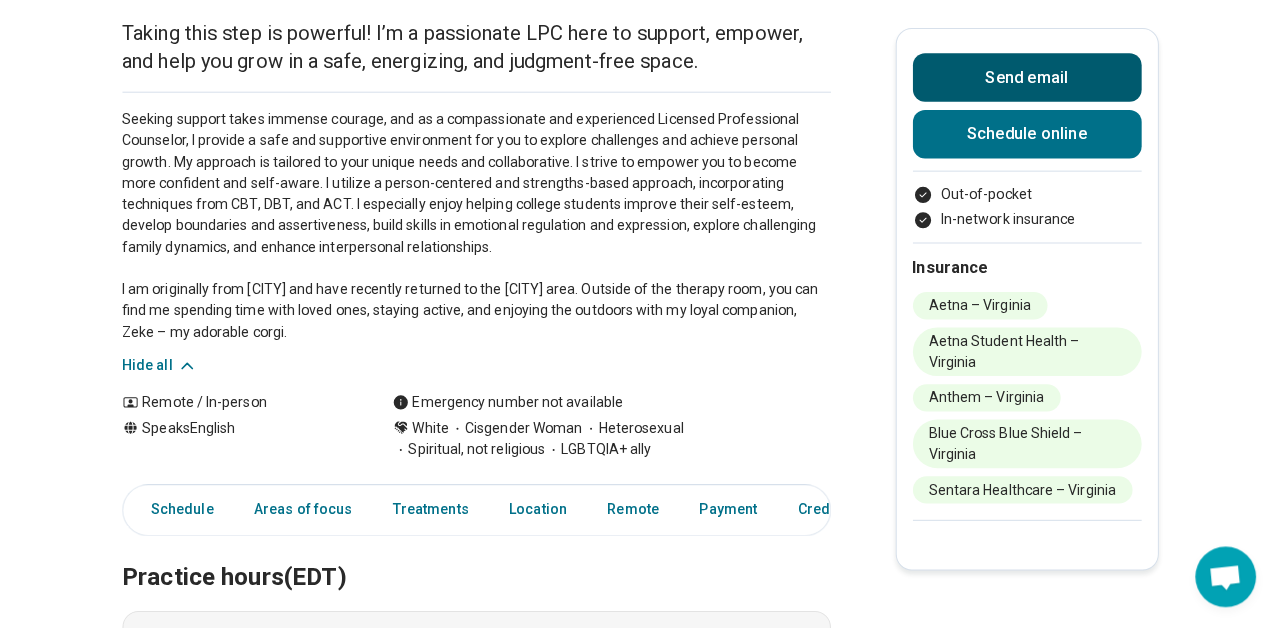 scroll, scrollTop: 217, scrollLeft: 0, axis: vertical 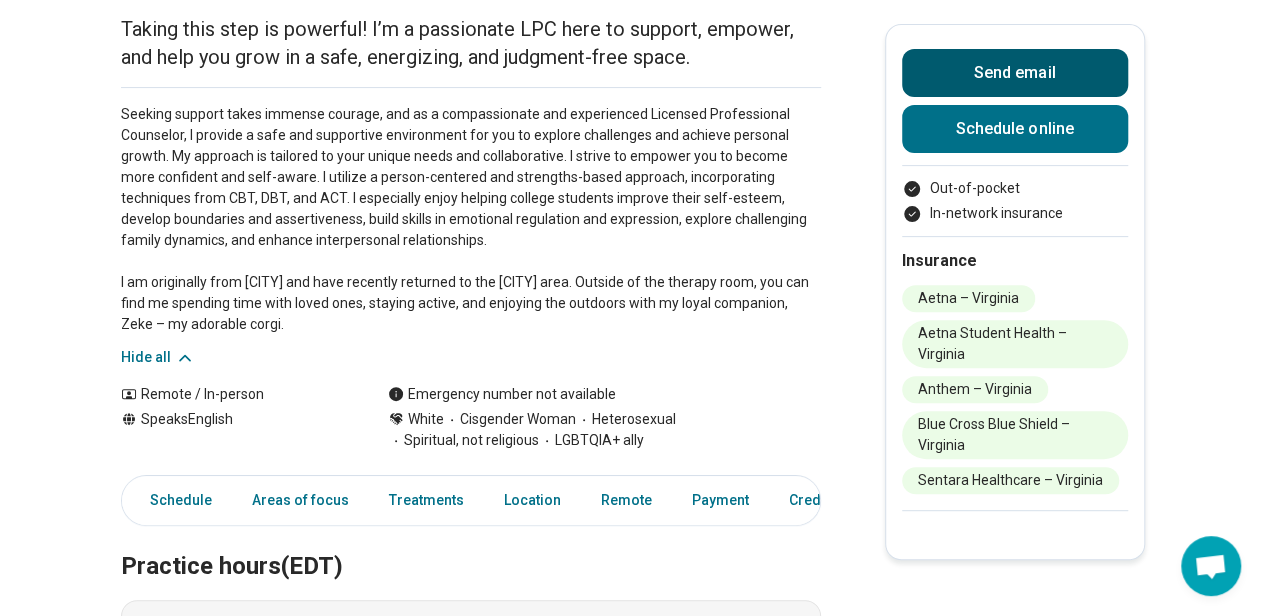 click on "Send email" at bounding box center (1015, 73) 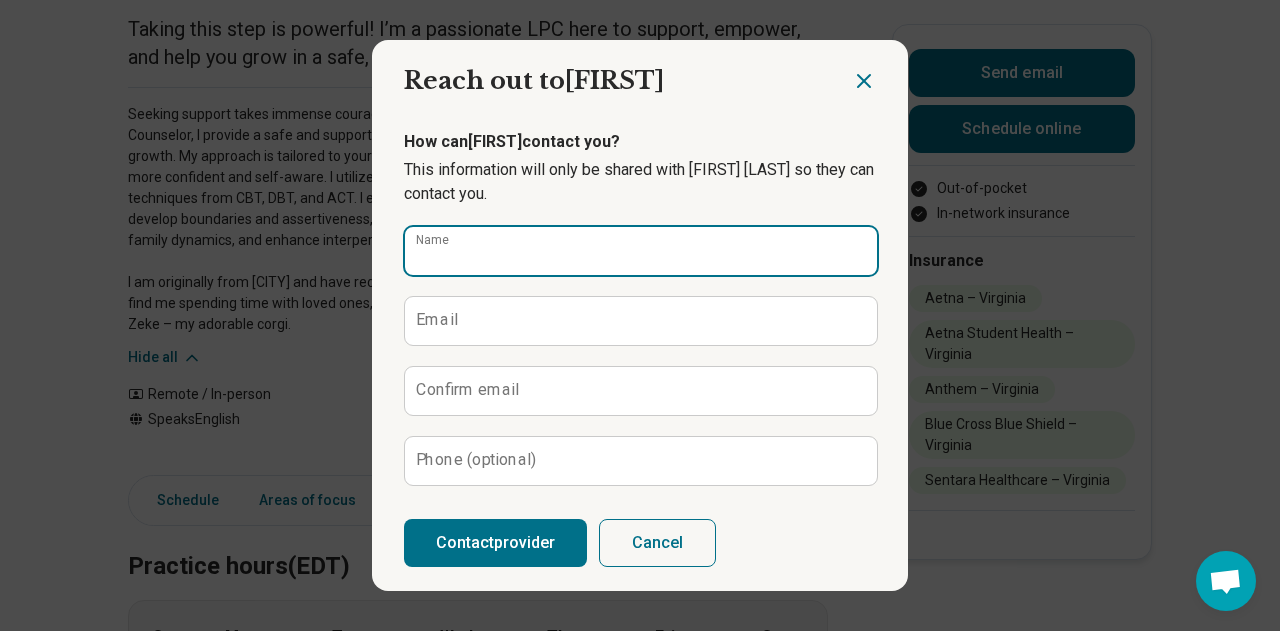click on "Name" at bounding box center (641, 251) 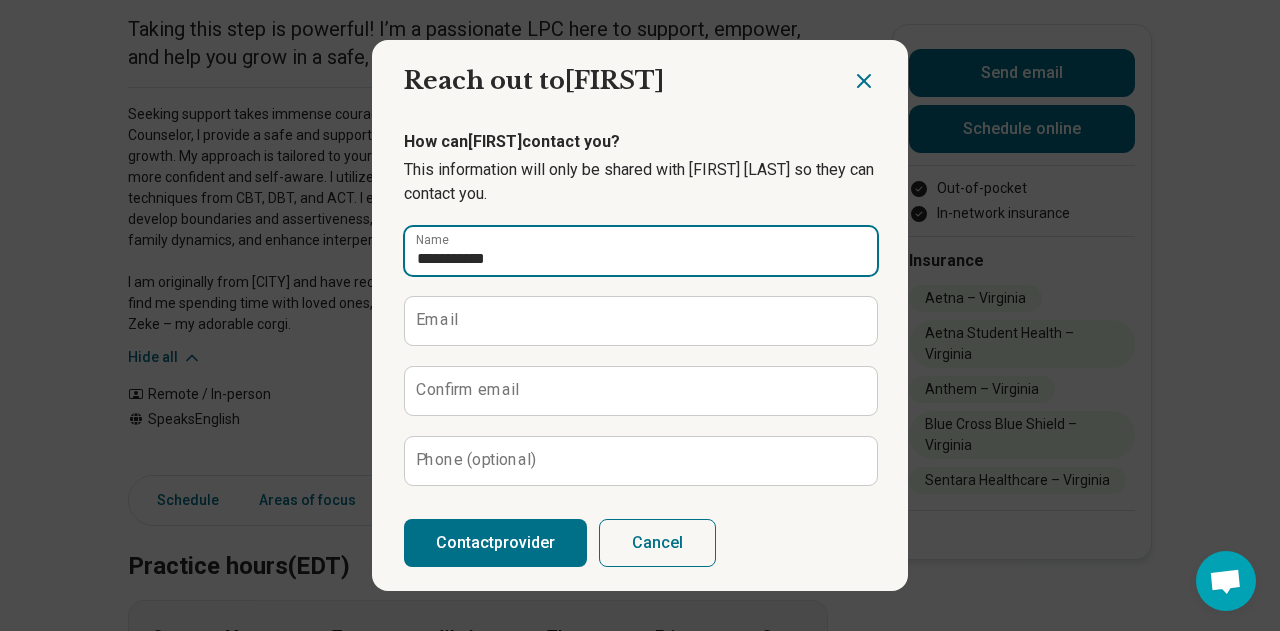 type on "**********" 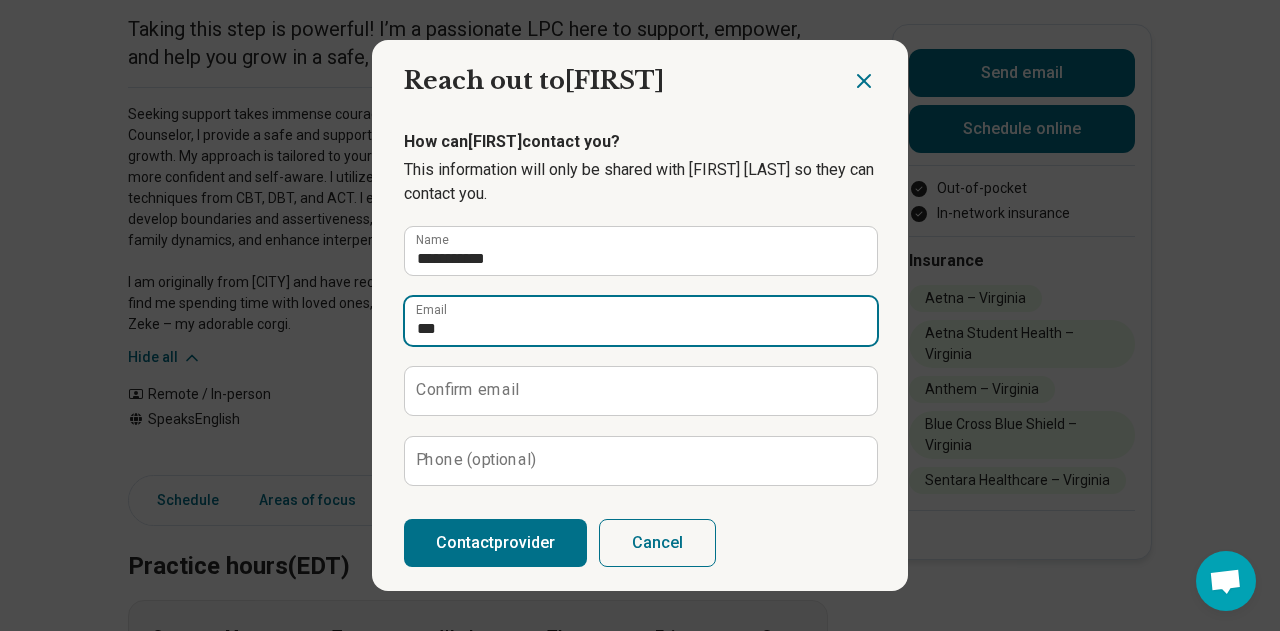 type on "**********" 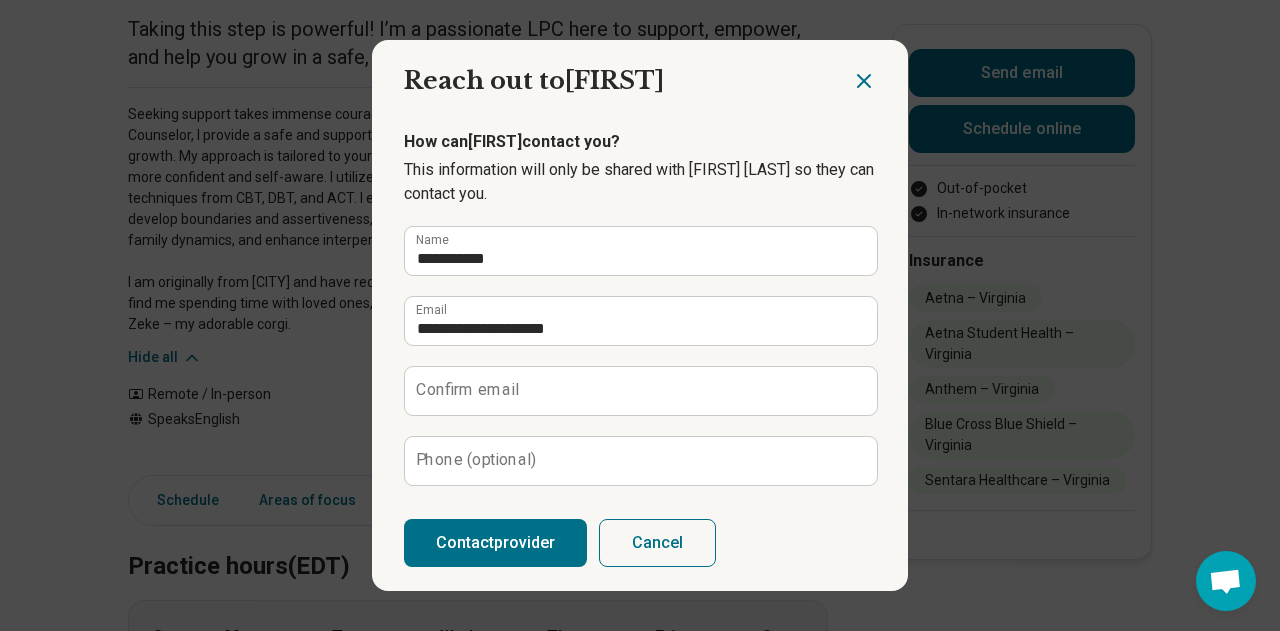 click on "Confirm email" at bounding box center (467, 390) 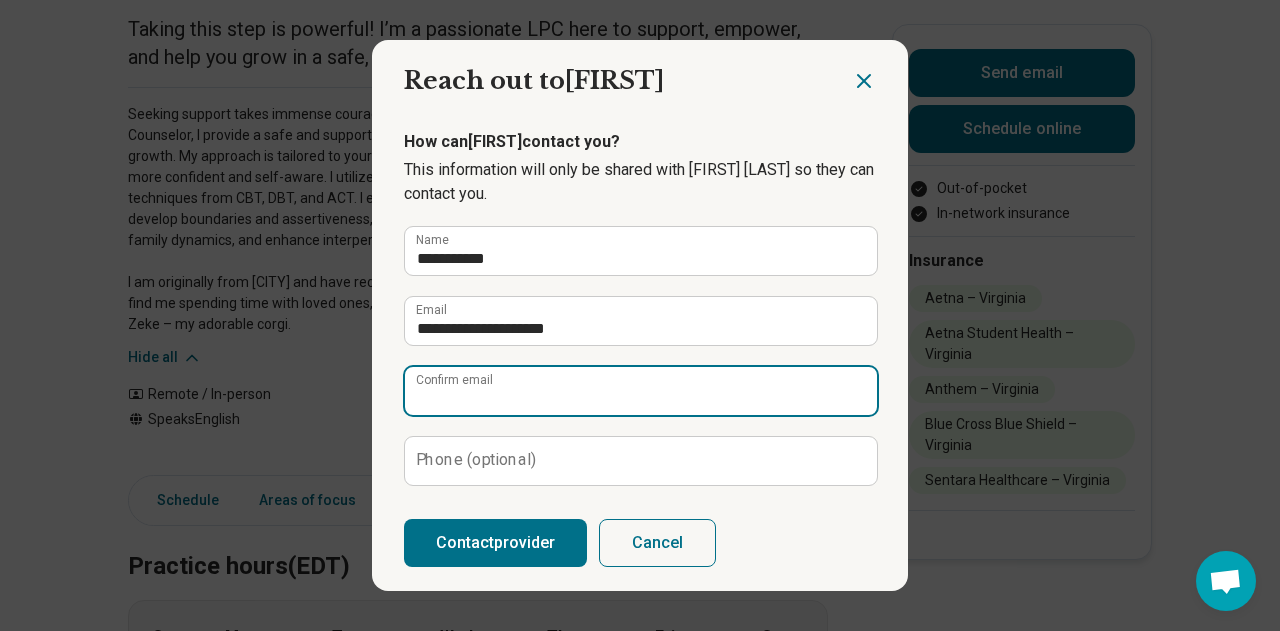 click on "Confirm email" at bounding box center [641, 391] 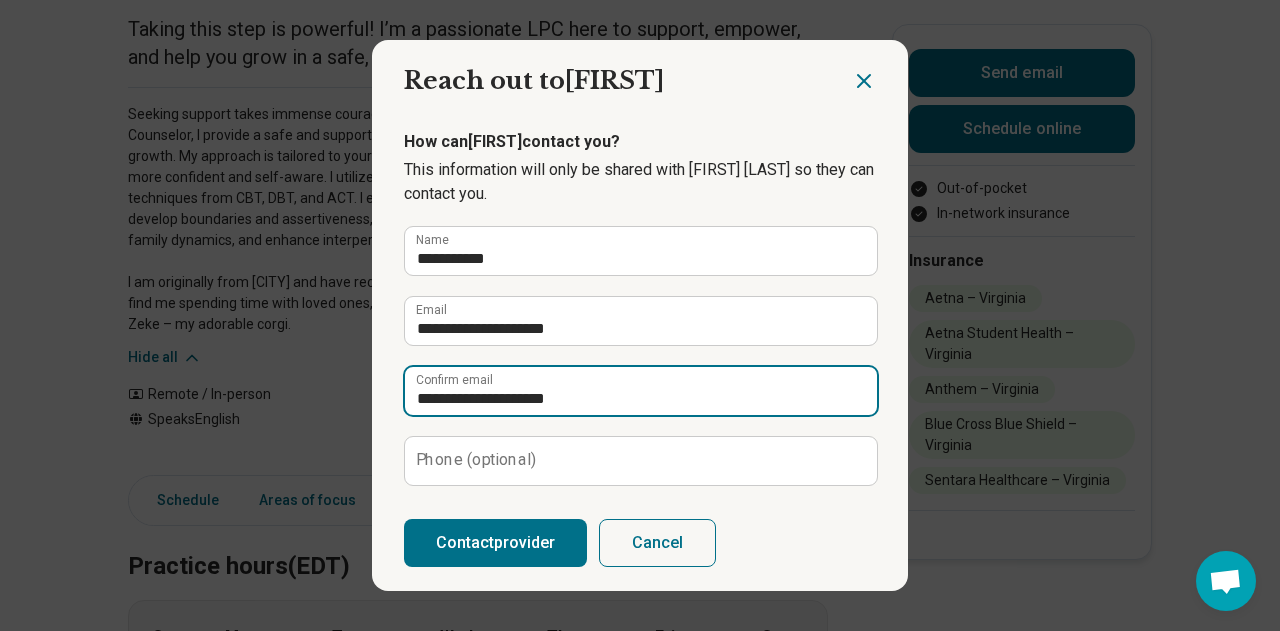 type on "**********" 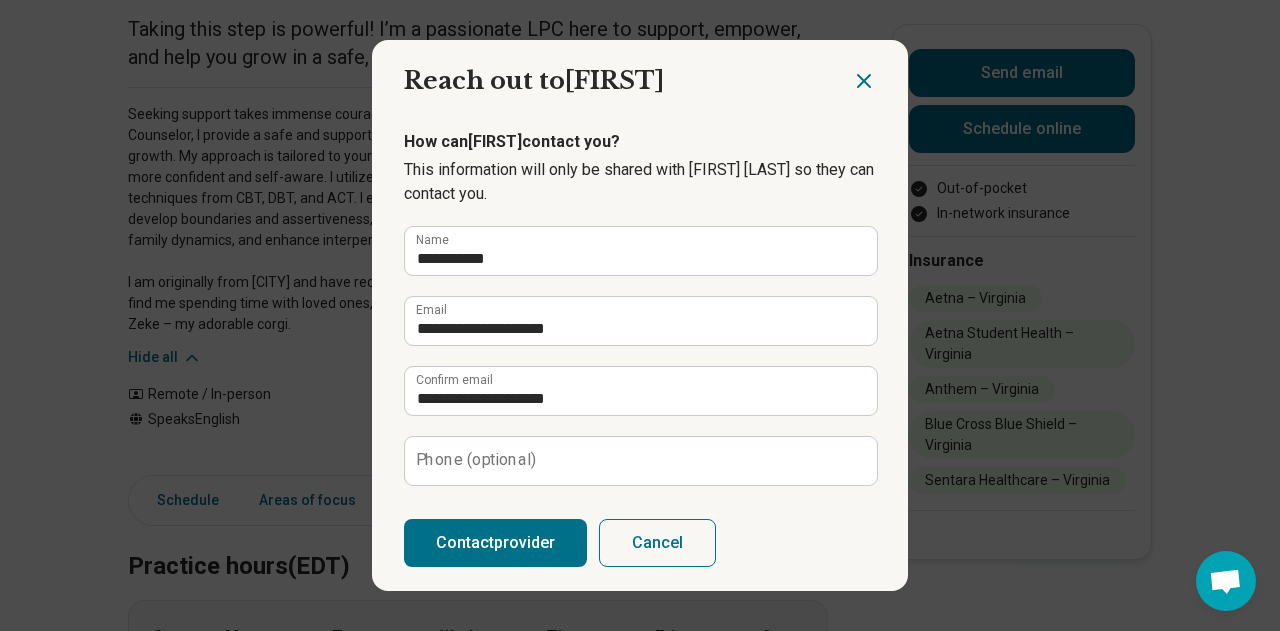 click on "Phone (optional)" at bounding box center [476, 460] 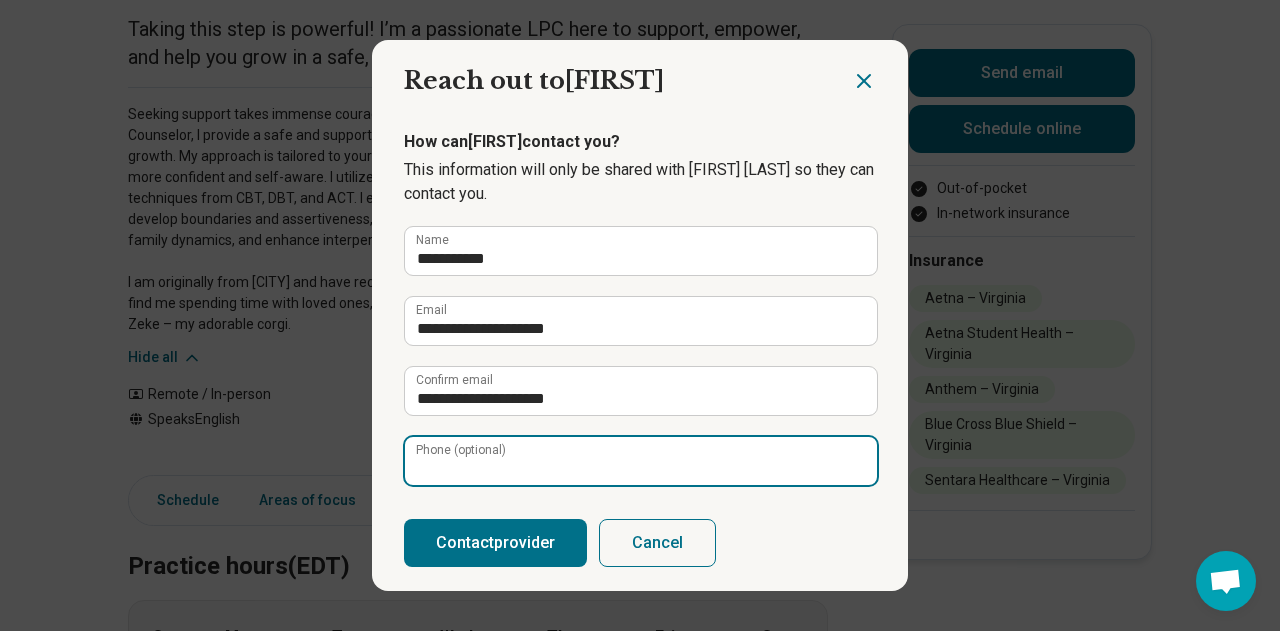 click on "Phone (optional)" at bounding box center [641, 461] 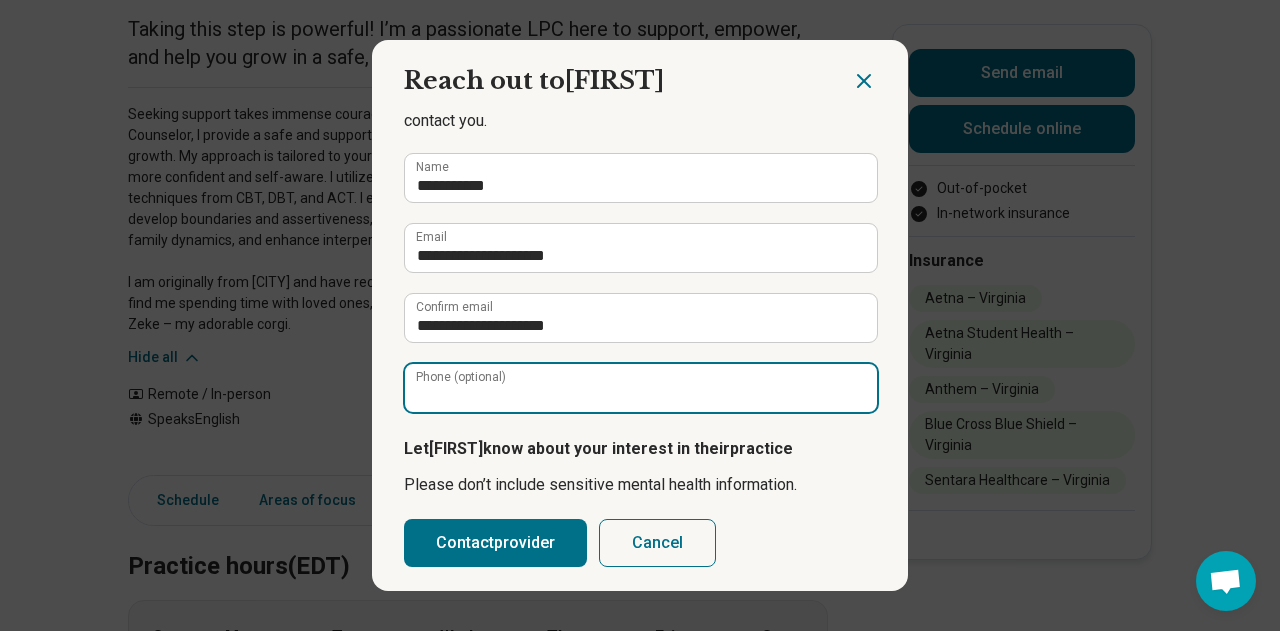 scroll, scrollTop: 75, scrollLeft: 0, axis: vertical 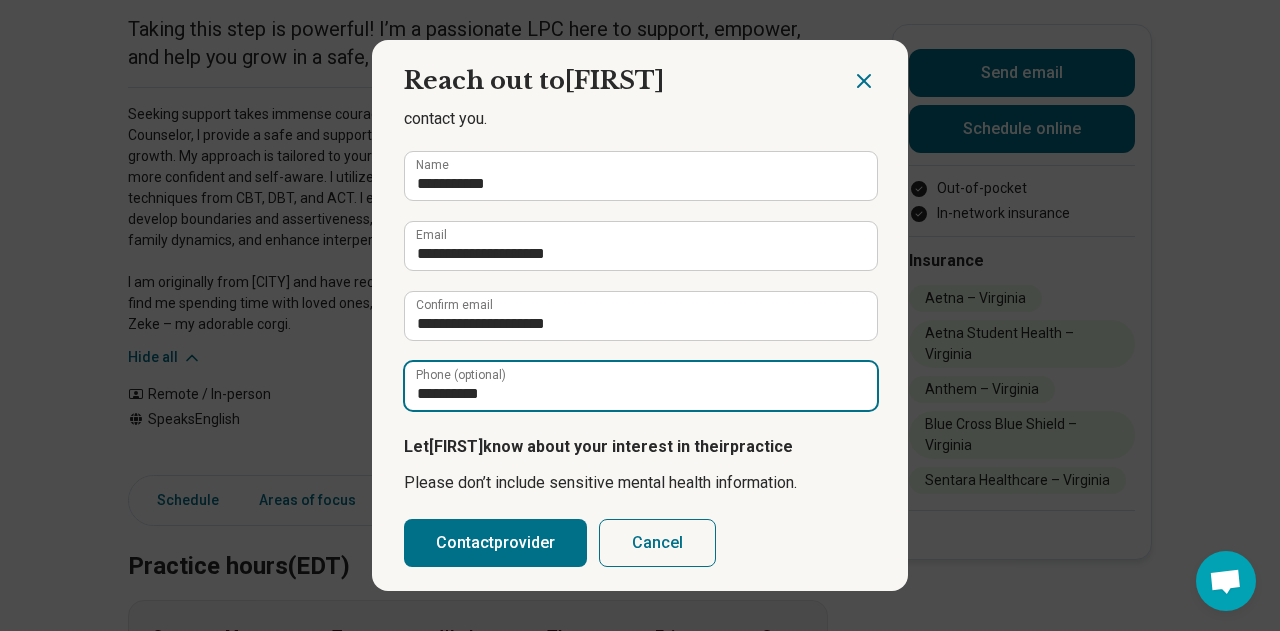 type on "**********" 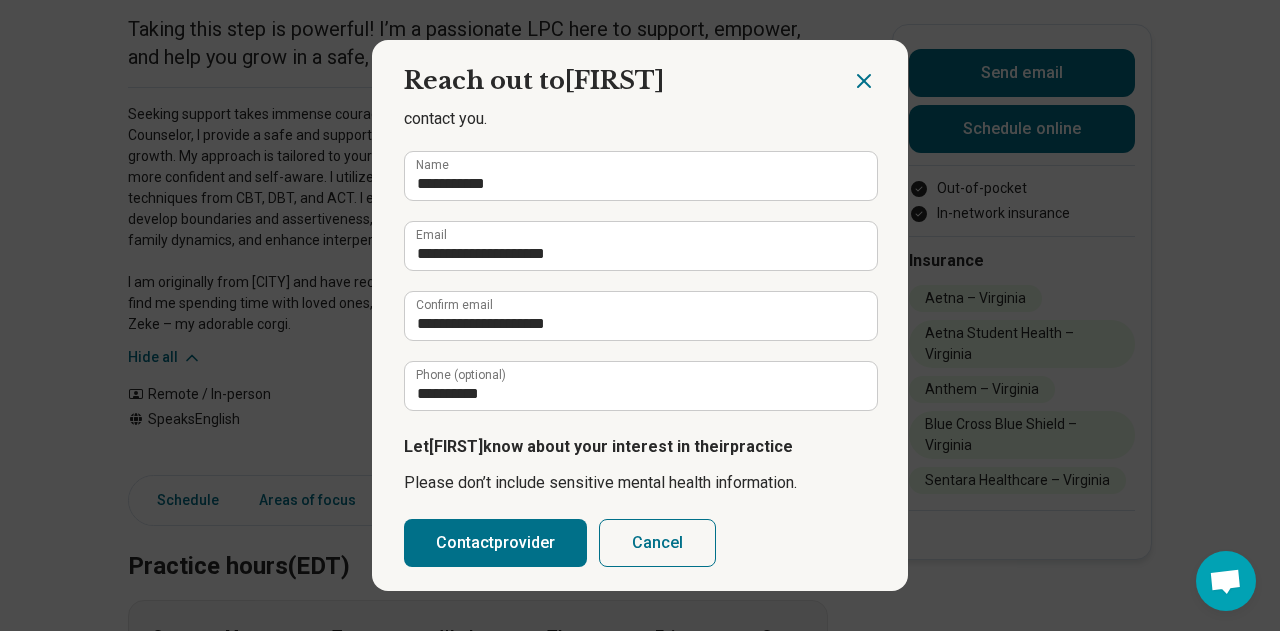 click on "**********" at bounding box center (640, 300) 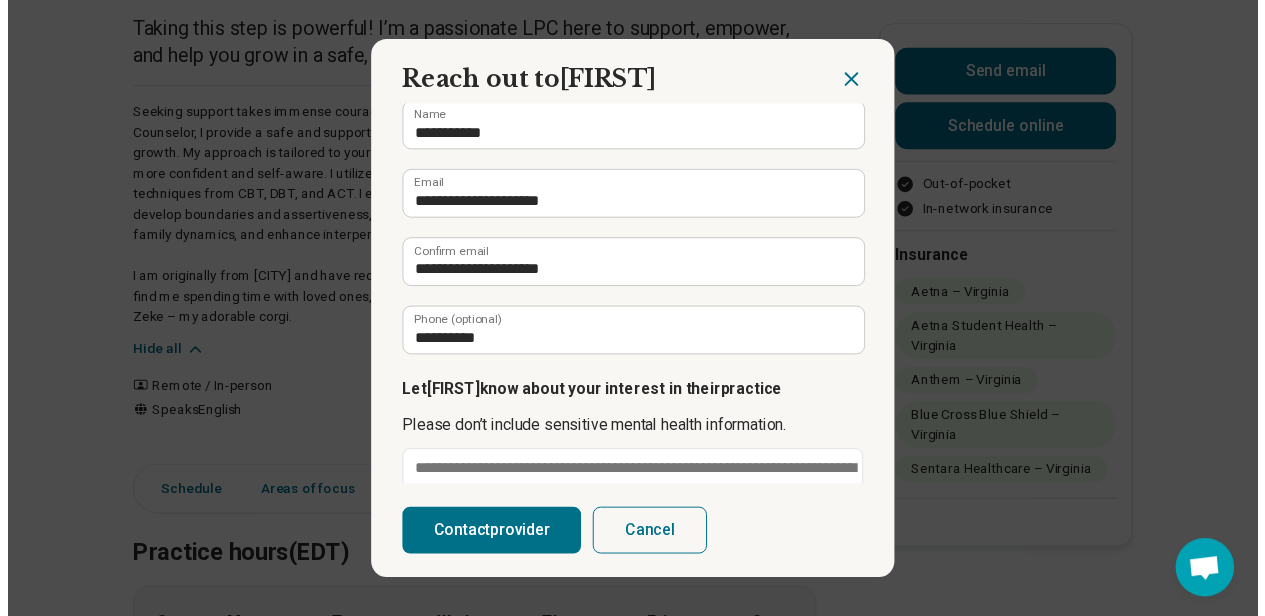 scroll, scrollTop: 273, scrollLeft: 0, axis: vertical 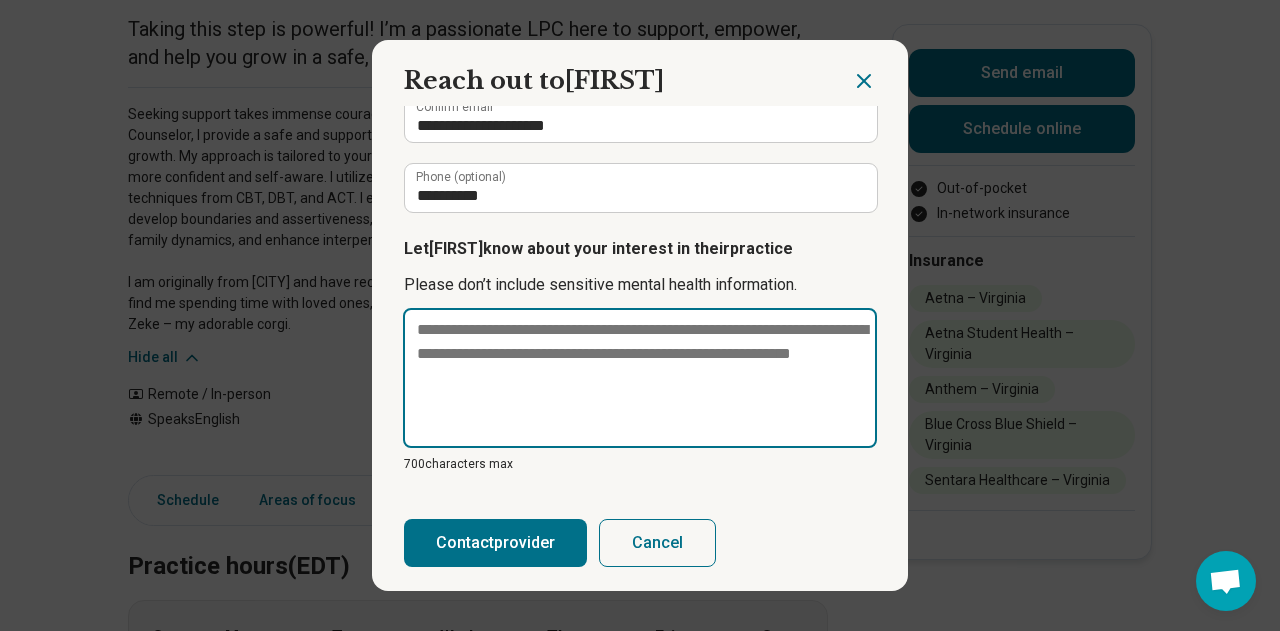 click at bounding box center [640, 378] 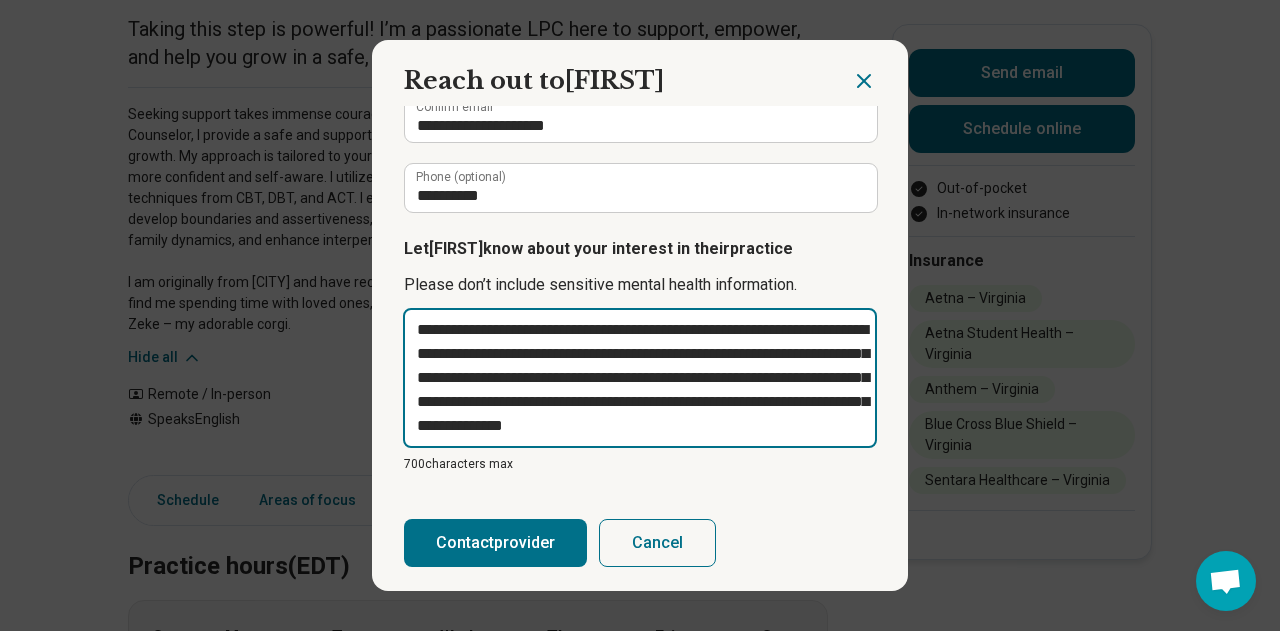 type on "*" 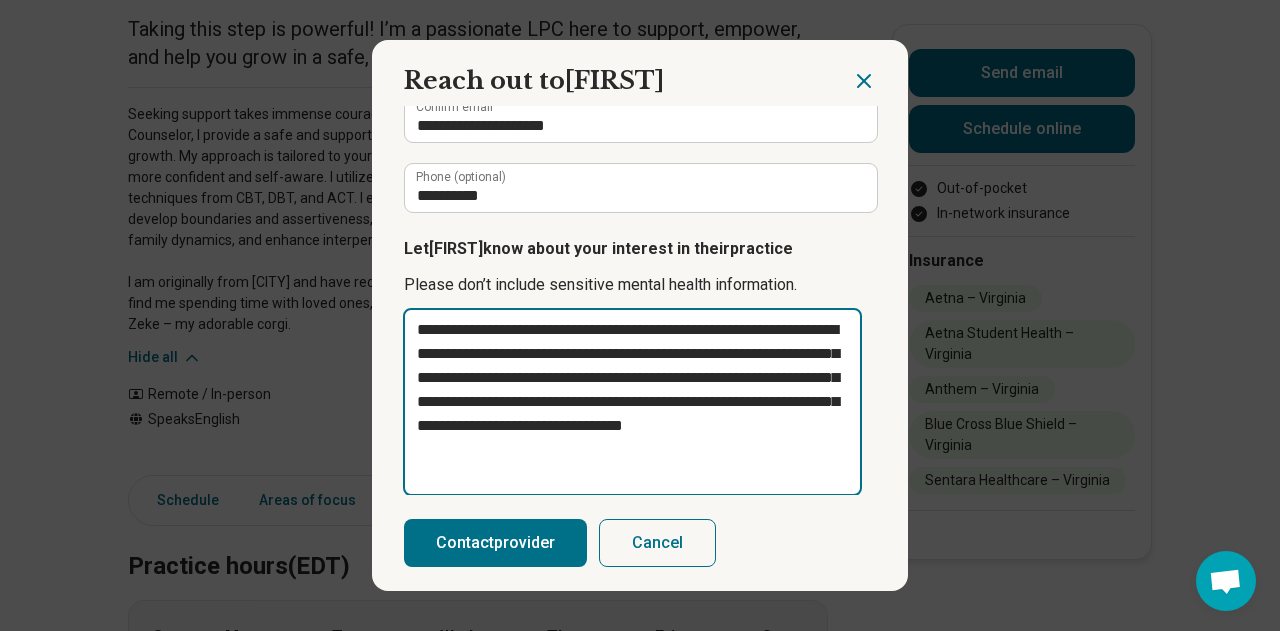 type on "**********" 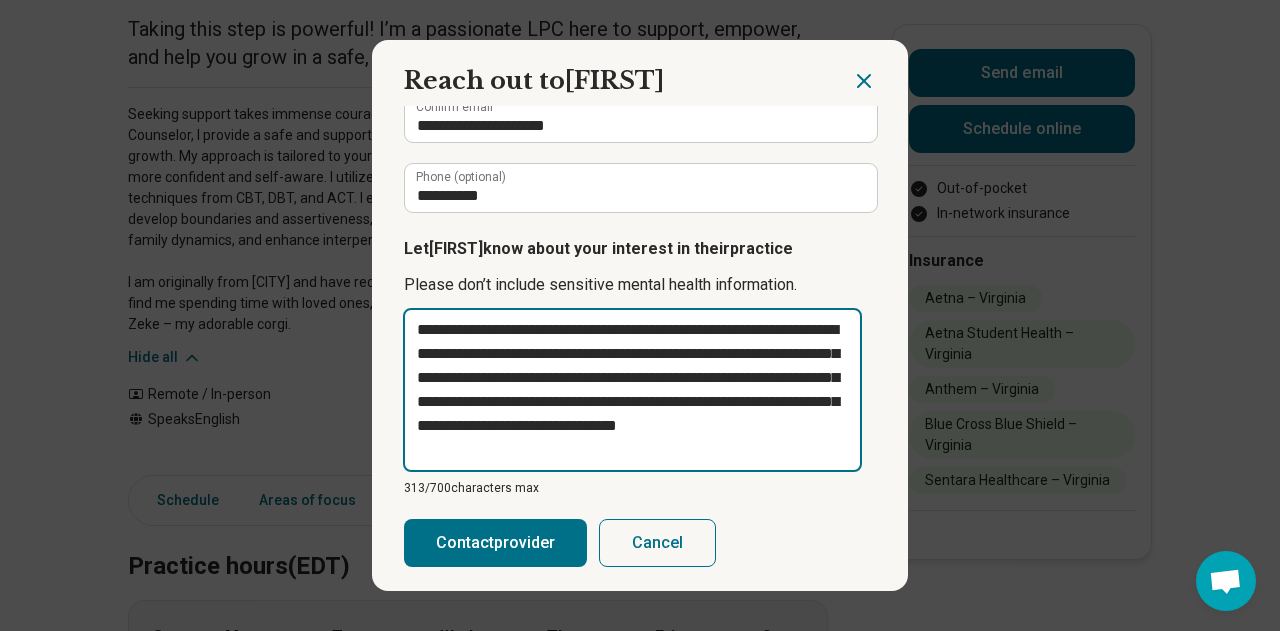 type on "**********" 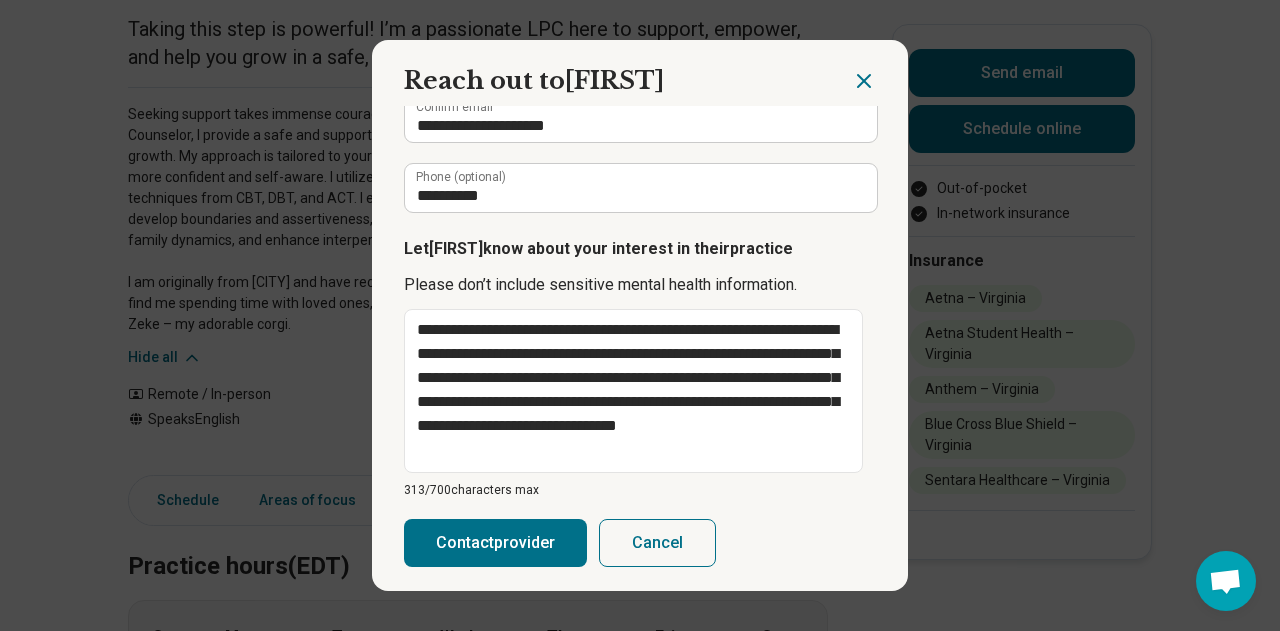 click on "Contact  provider" at bounding box center (495, 543) 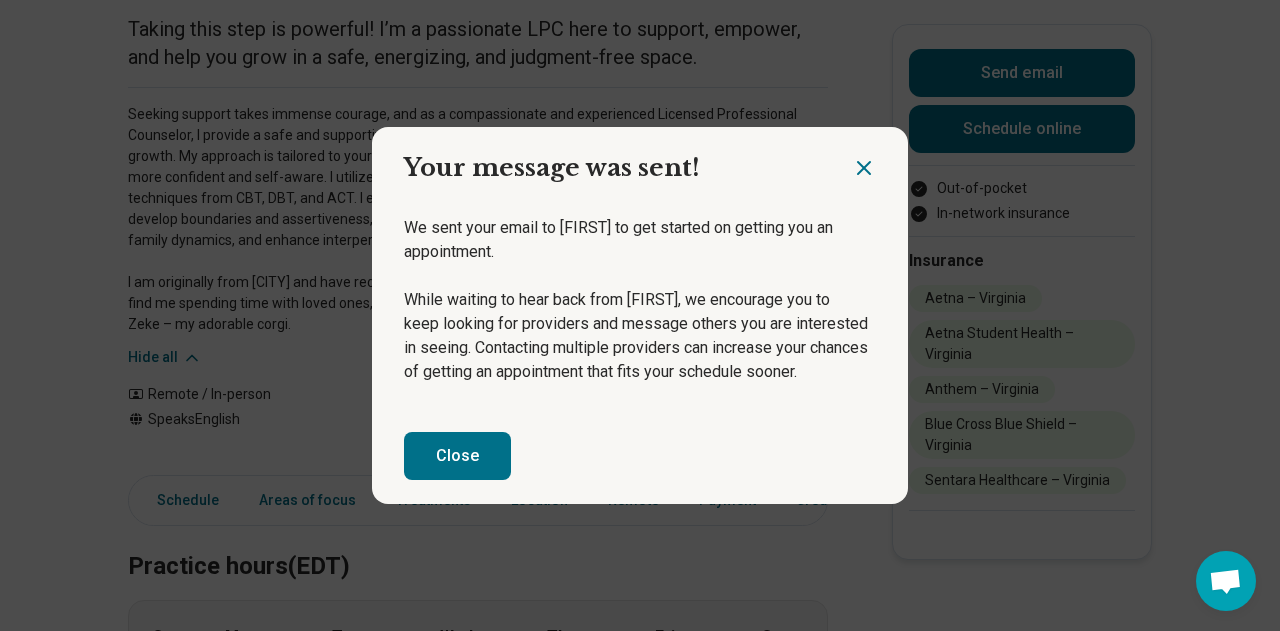 click on "Close" at bounding box center [457, 456] 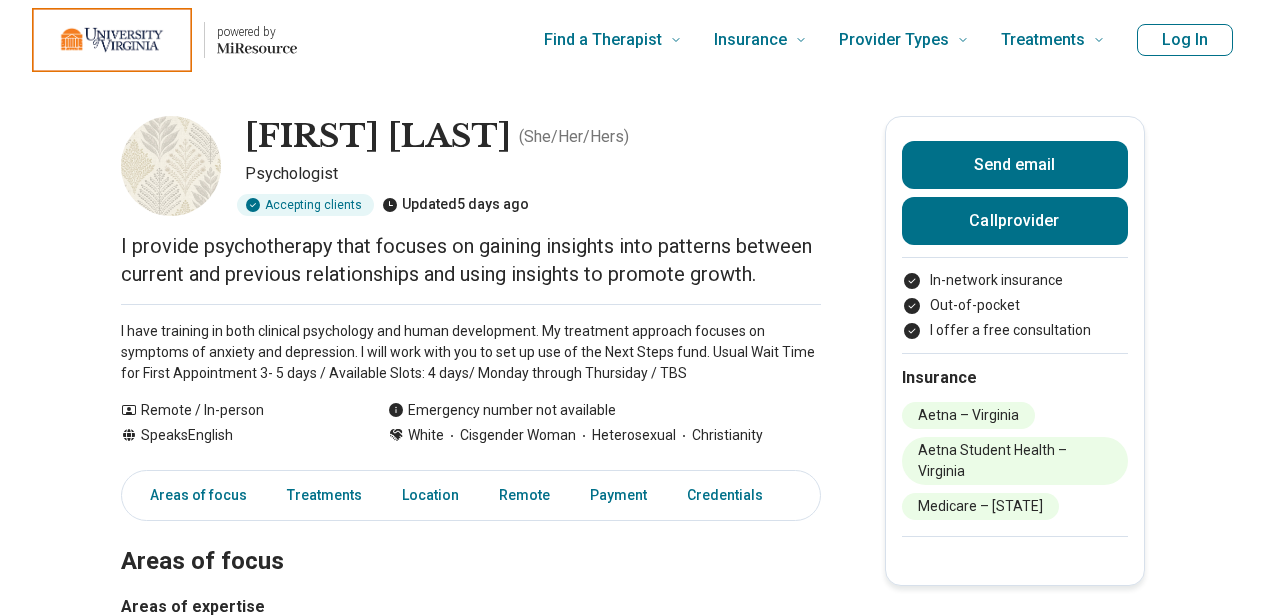 scroll, scrollTop: 0, scrollLeft: 0, axis: both 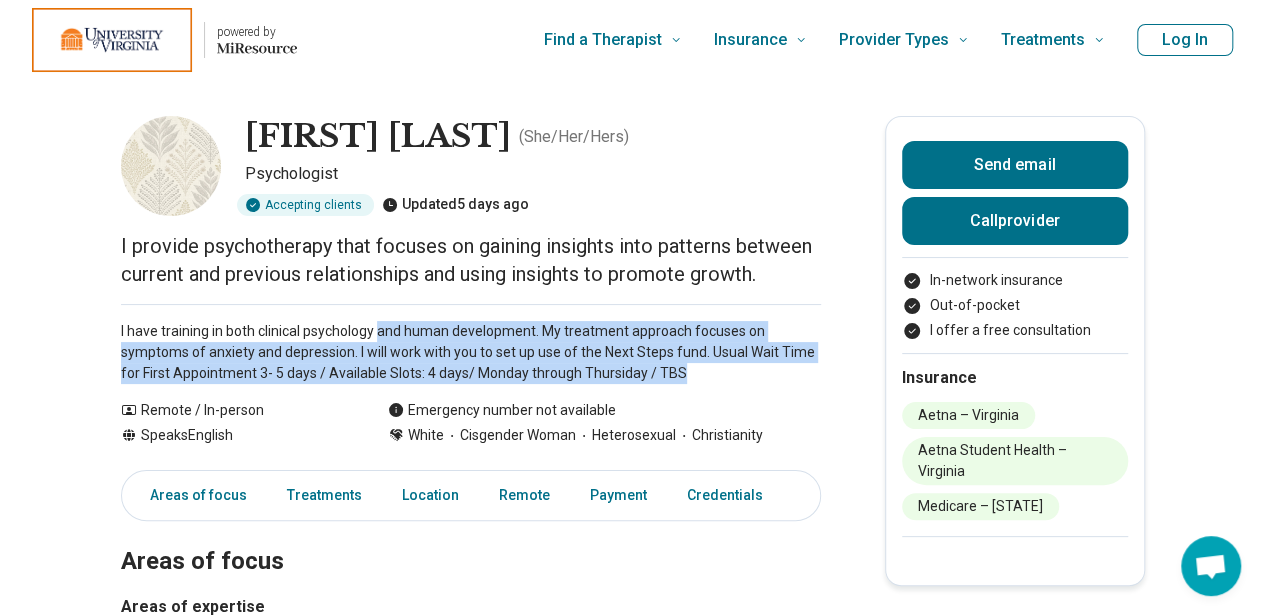 drag, startPoint x: 0, startPoint y: 0, endPoint x: 392, endPoint y: 329, distance: 511.76654 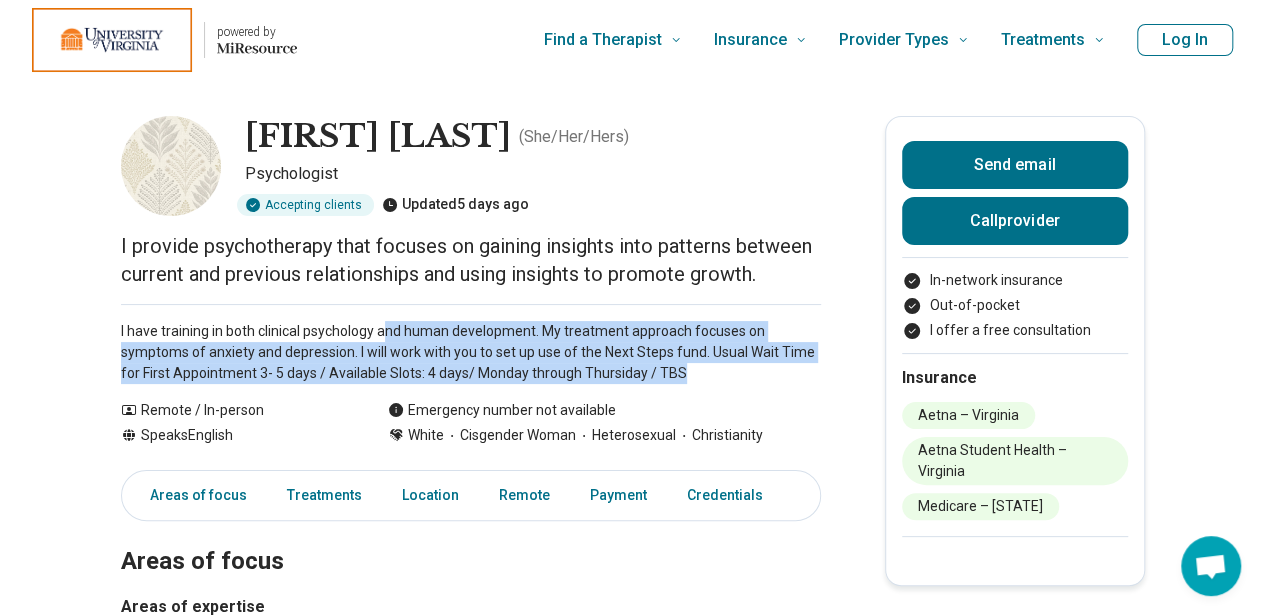 click on "I have training in both clinical psychology and human development.  My treatment approach focuses on symptoms of anxiety and depression. I will work with you to set up use of the Next Steps fund. Usual Wait Time for First Appointment 3- 5 days / Available Slots:  4 days/ Monday through Thursiday / TBS" at bounding box center [471, 352] 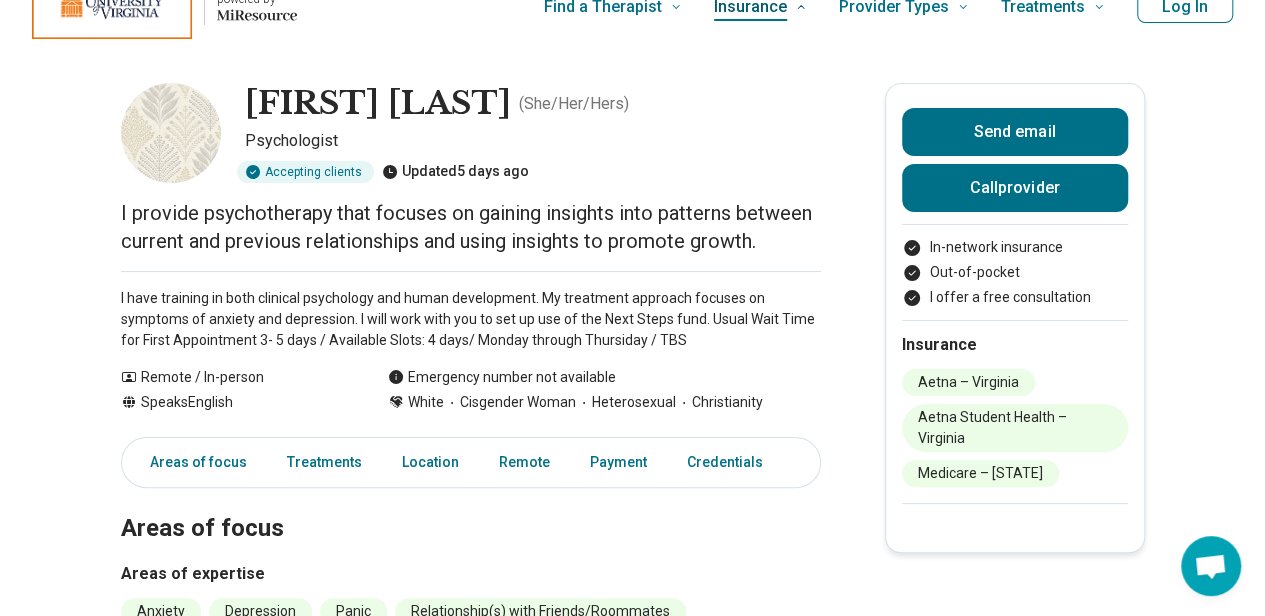 scroll, scrollTop: 0, scrollLeft: 0, axis: both 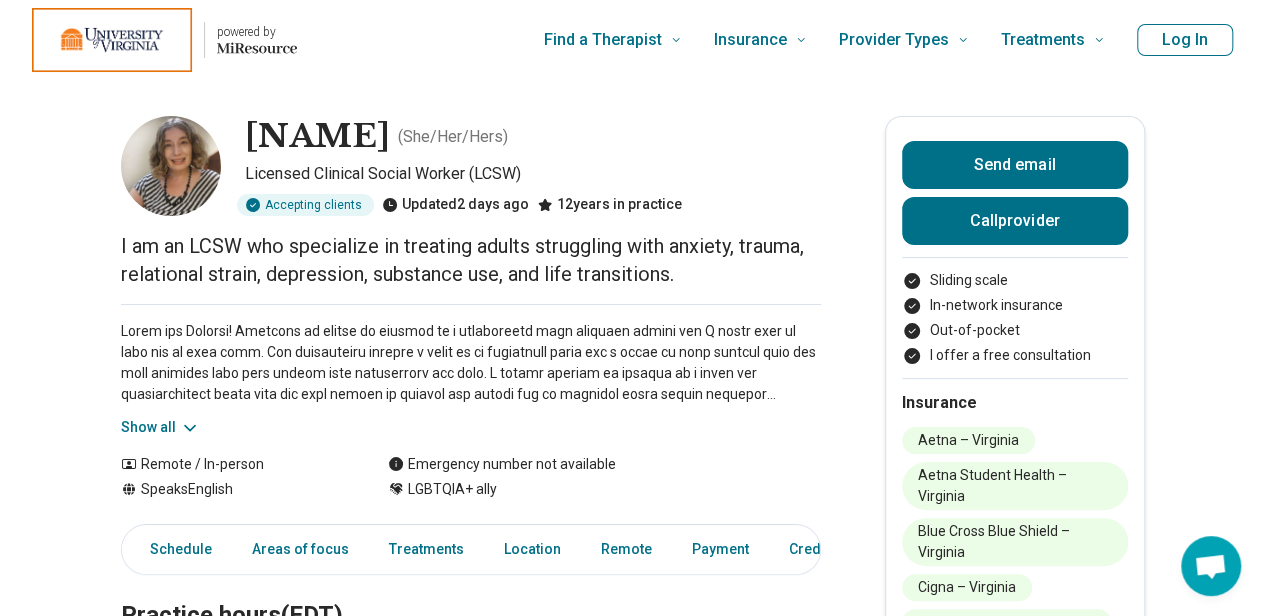 click on "Show all" at bounding box center [160, 427] 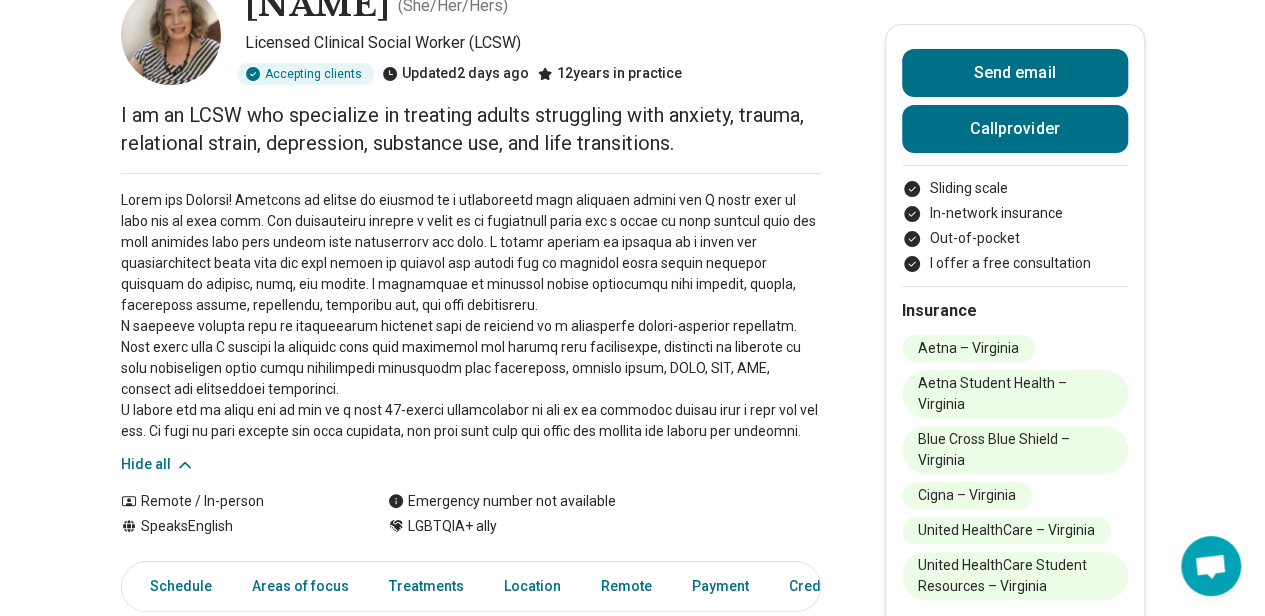 scroll, scrollTop: 135, scrollLeft: 0, axis: vertical 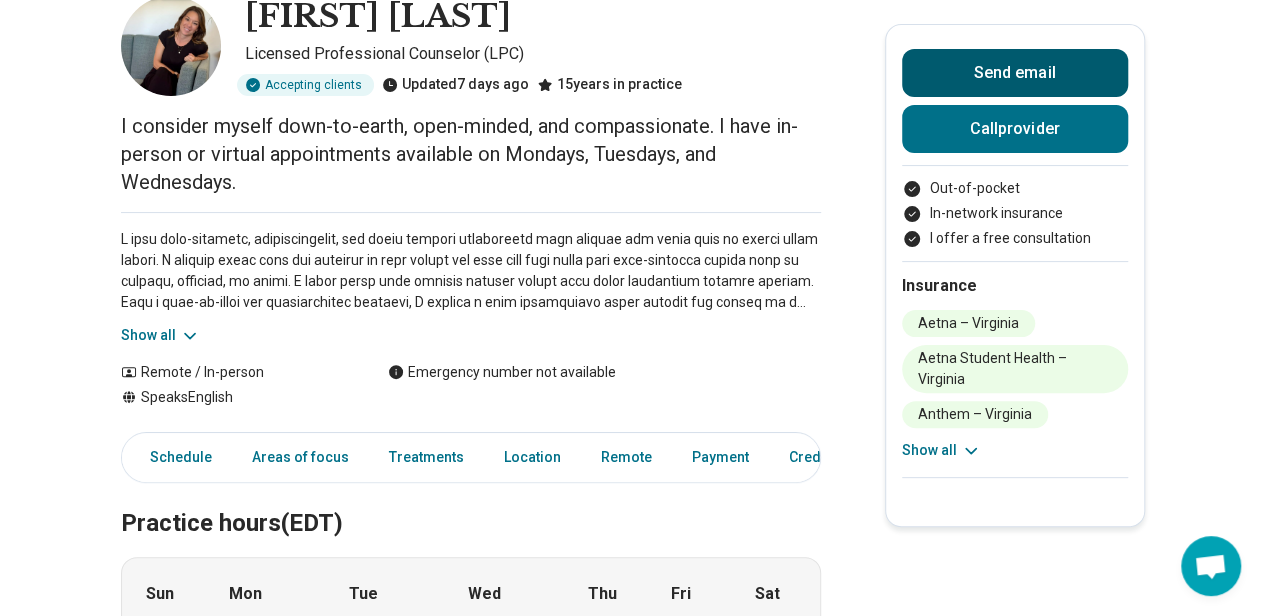 click on "Send email" at bounding box center [1015, 73] 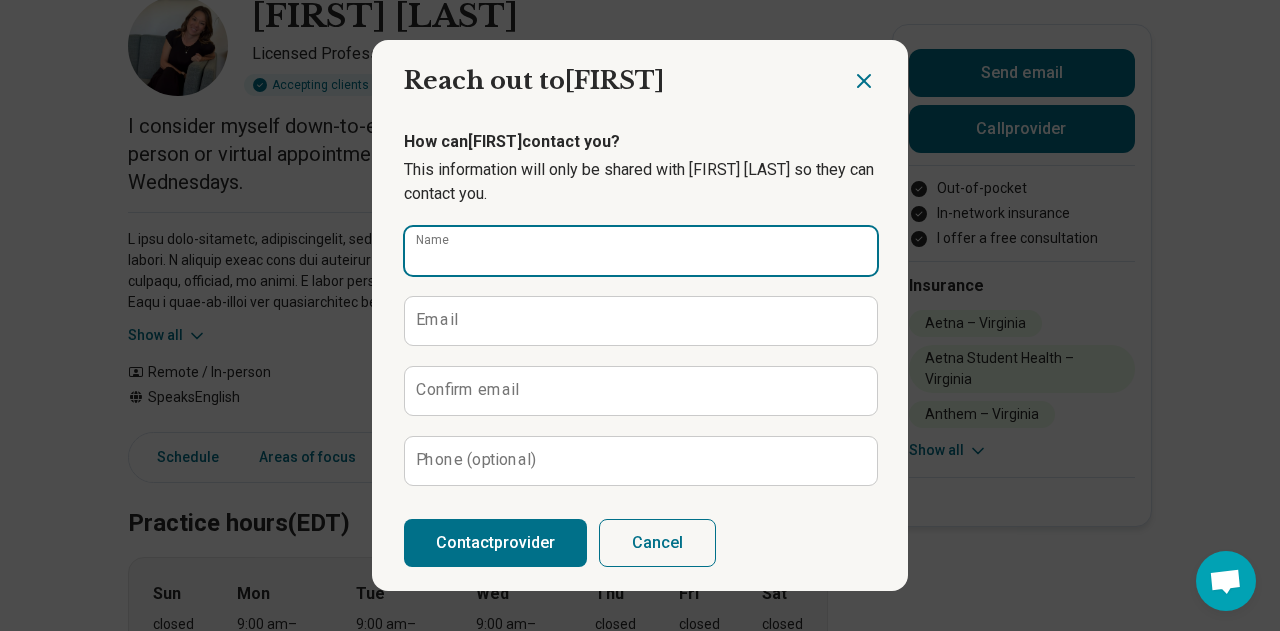 click on "Name" at bounding box center (641, 251) 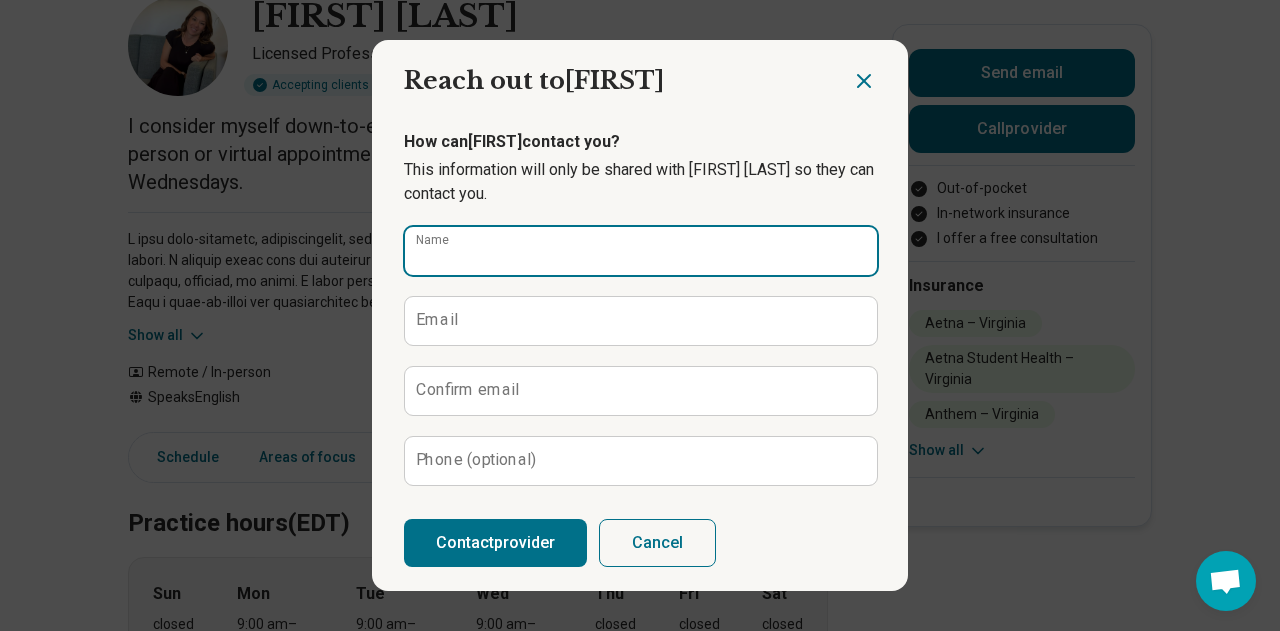 type on "**********" 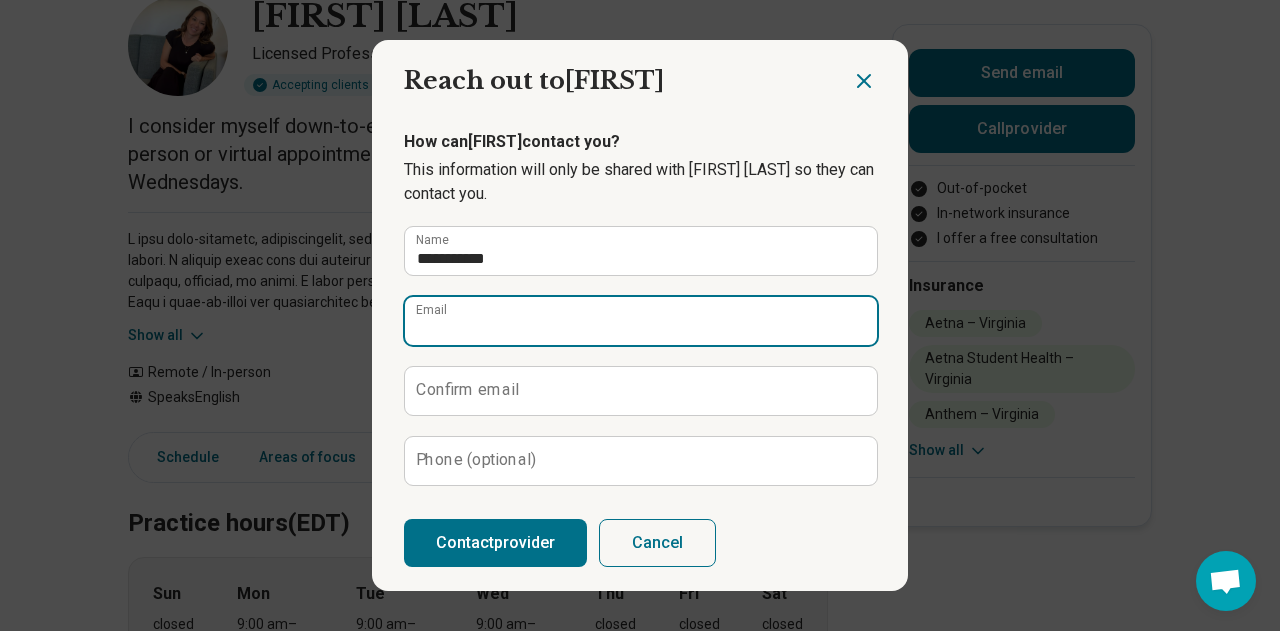 click on "Email" at bounding box center [641, 321] 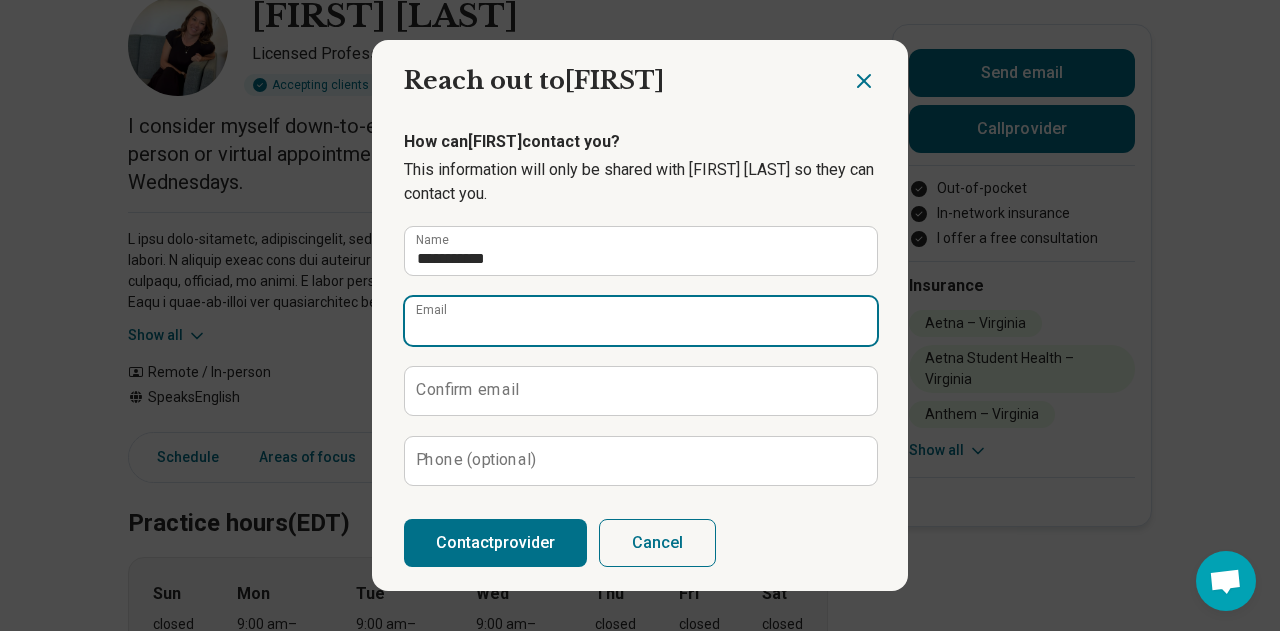 type on "**********" 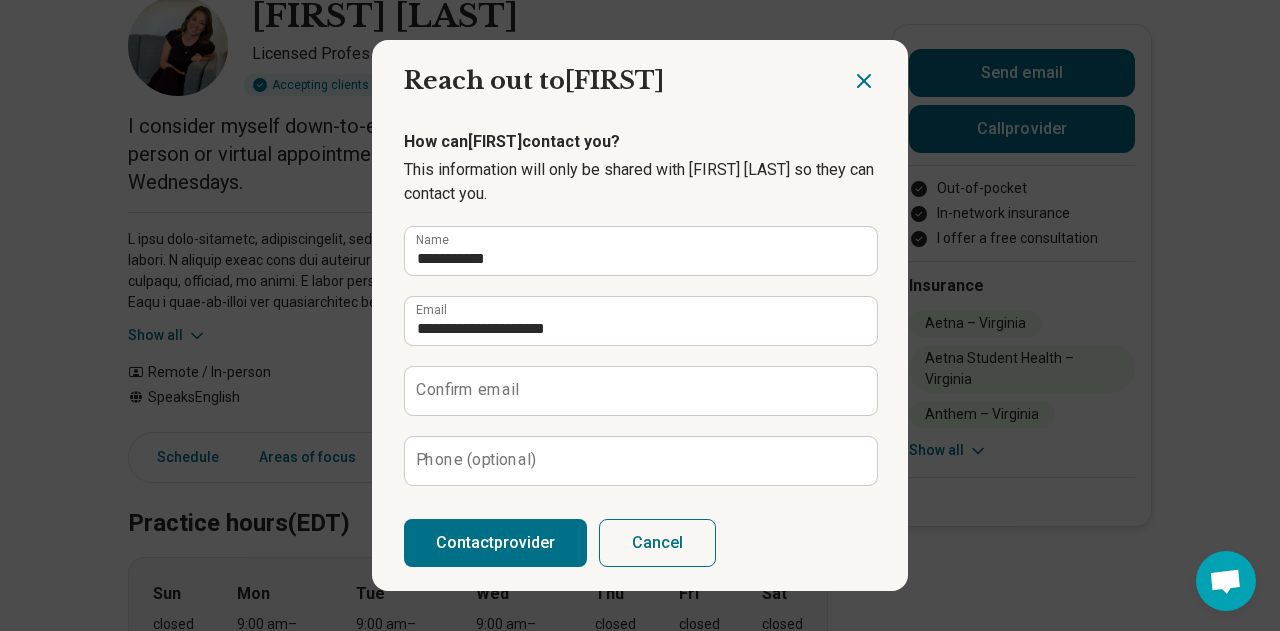 click on "Confirm email" at bounding box center (467, 390) 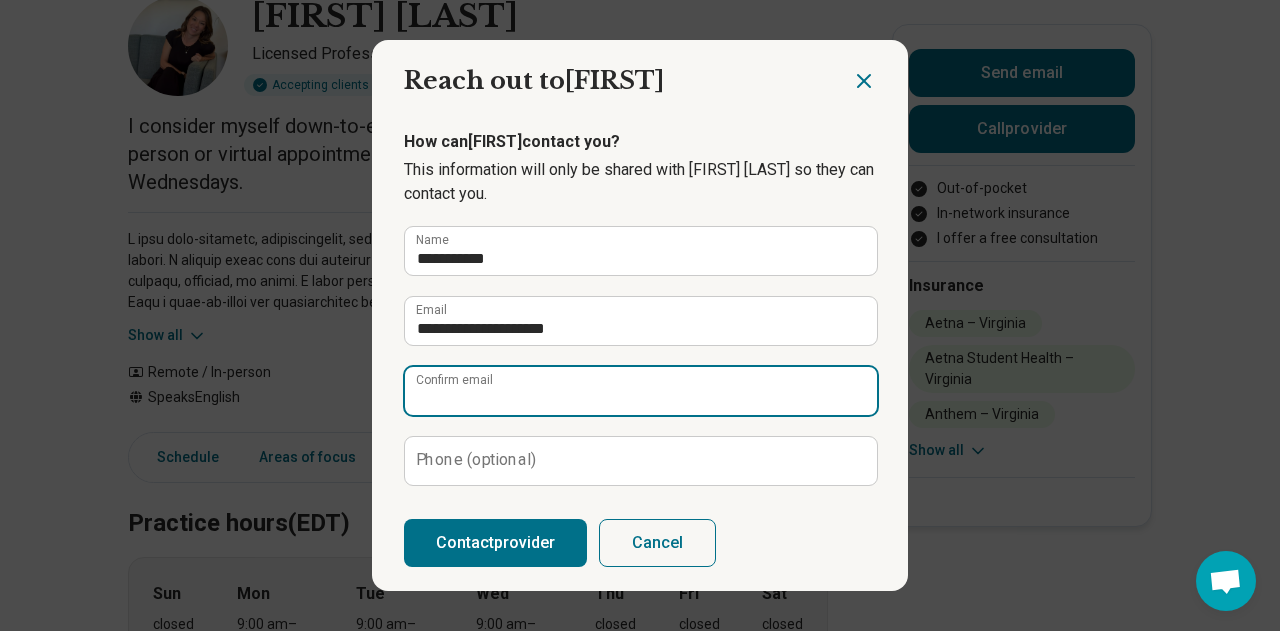 click on "Confirm email" at bounding box center (641, 391) 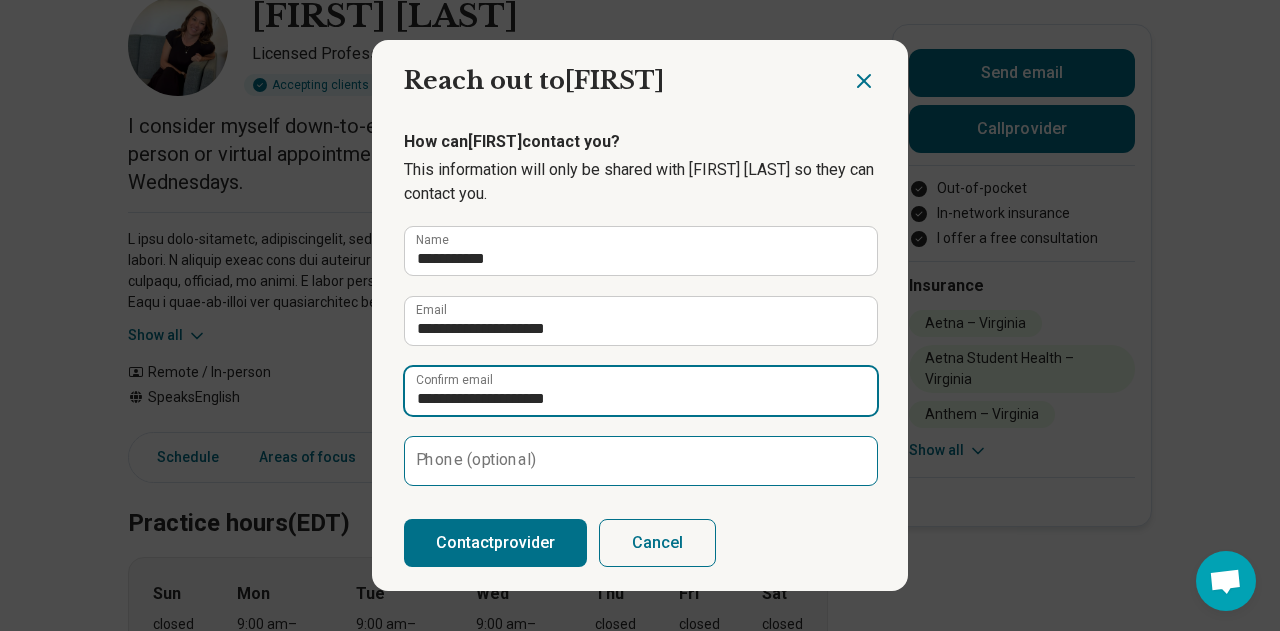 type on "**********" 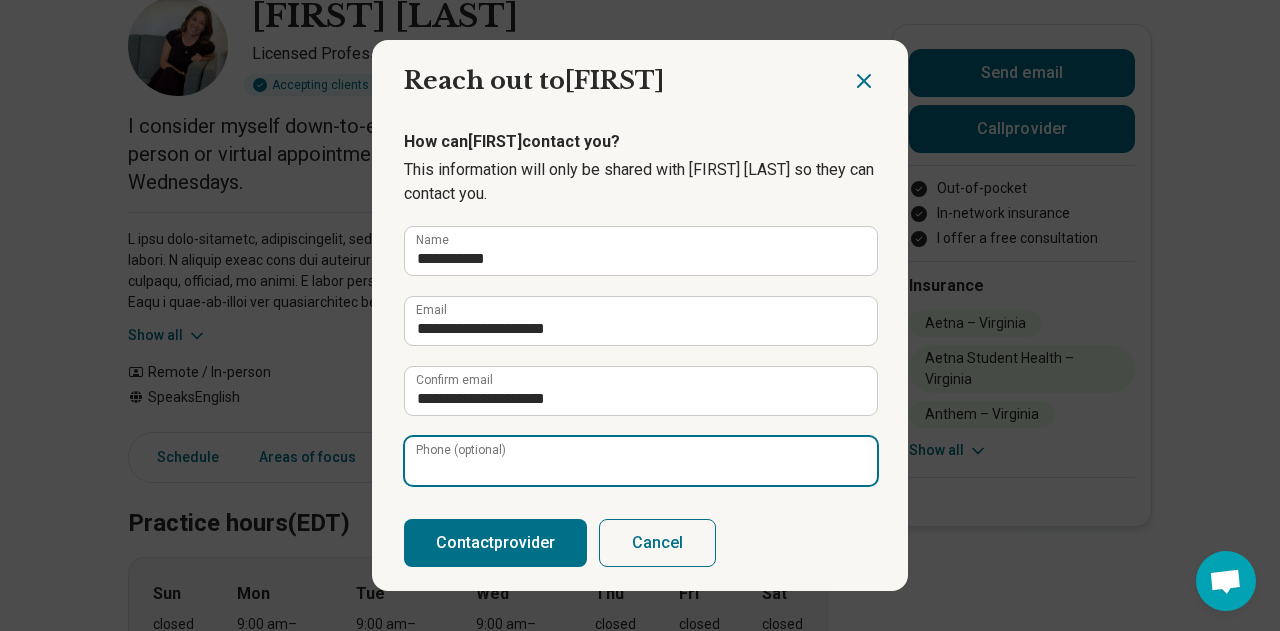 click on "Phone (optional)" at bounding box center [641, 461] 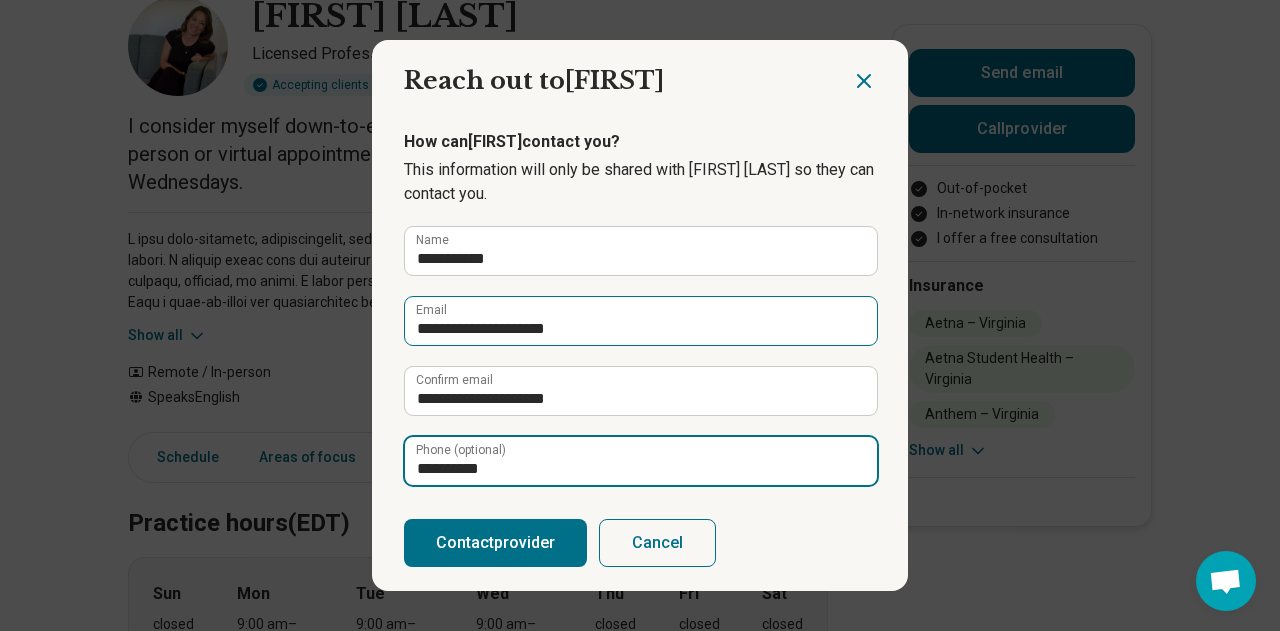 scroll, scrollTop: 273, scrollLeft: 0, axis: vertical 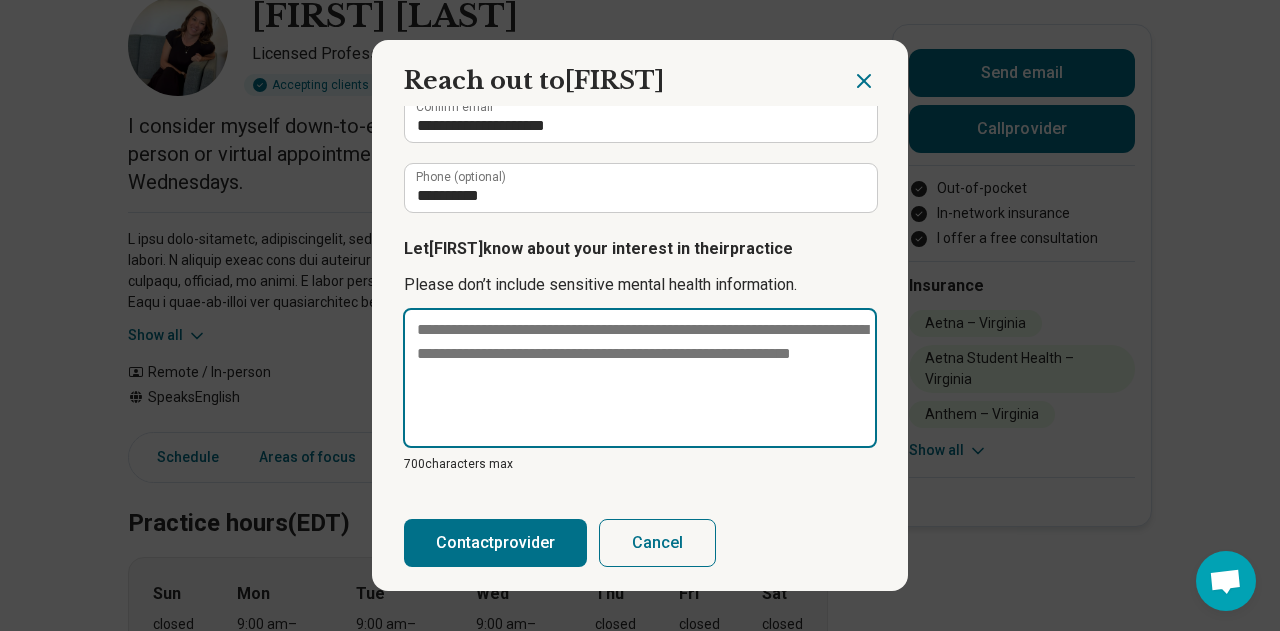 click at bounding box center (640, 378) 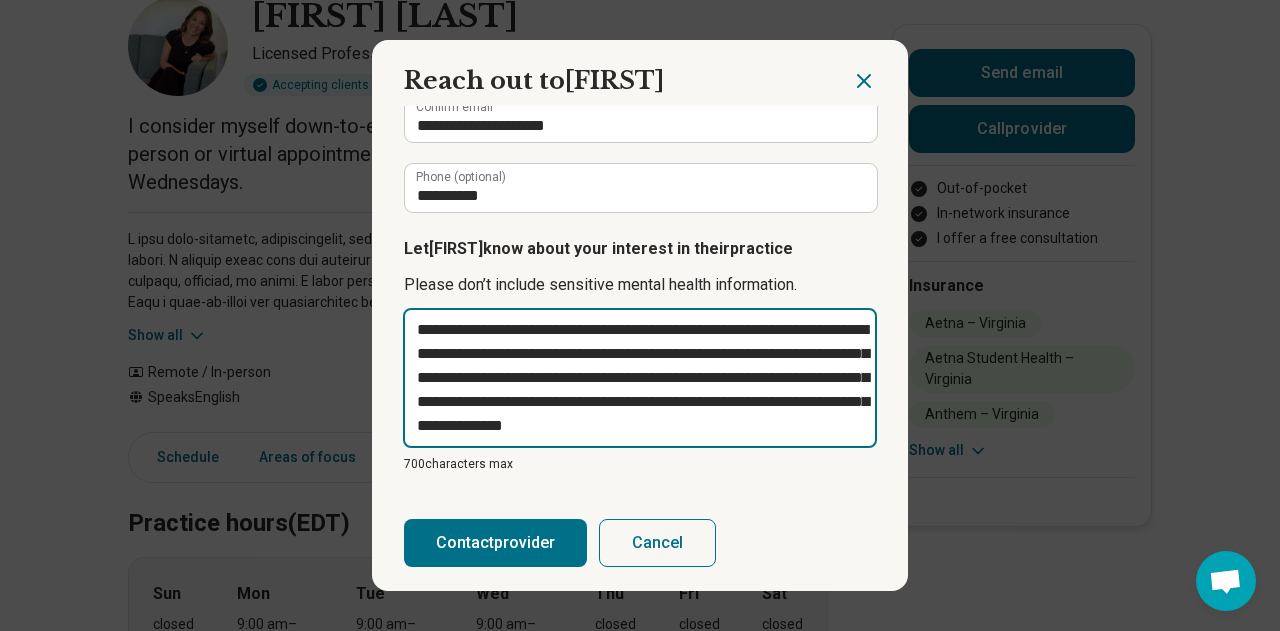 type on "*" 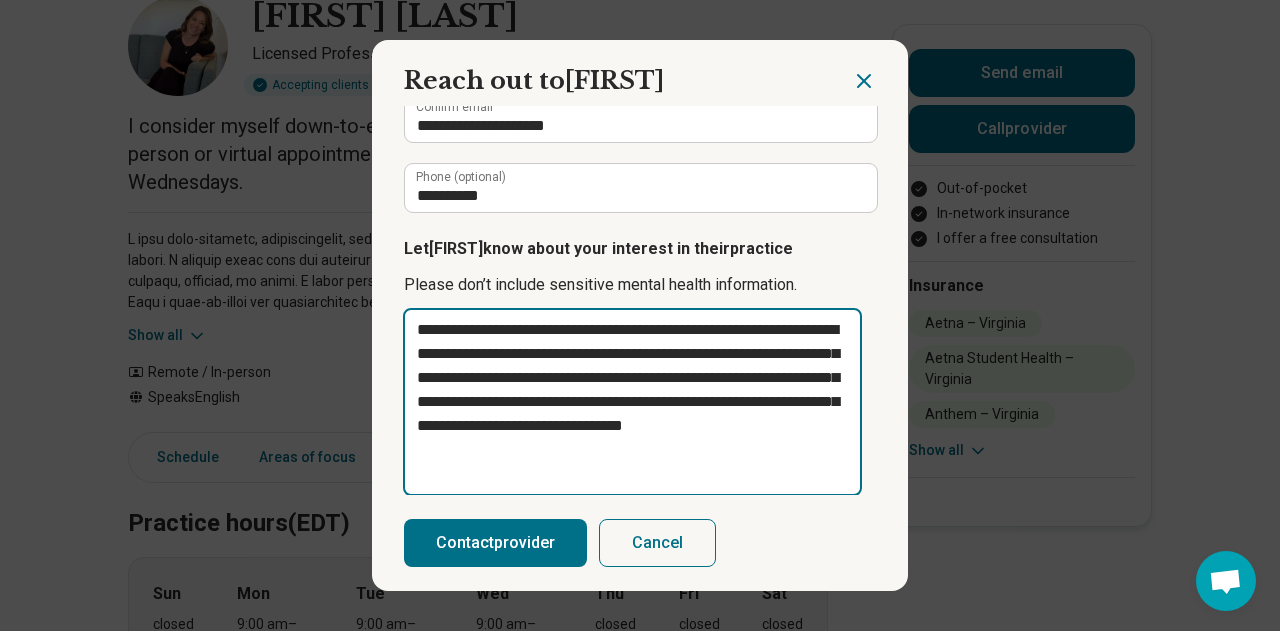 click on "**********" at bounding box center (632, 402) 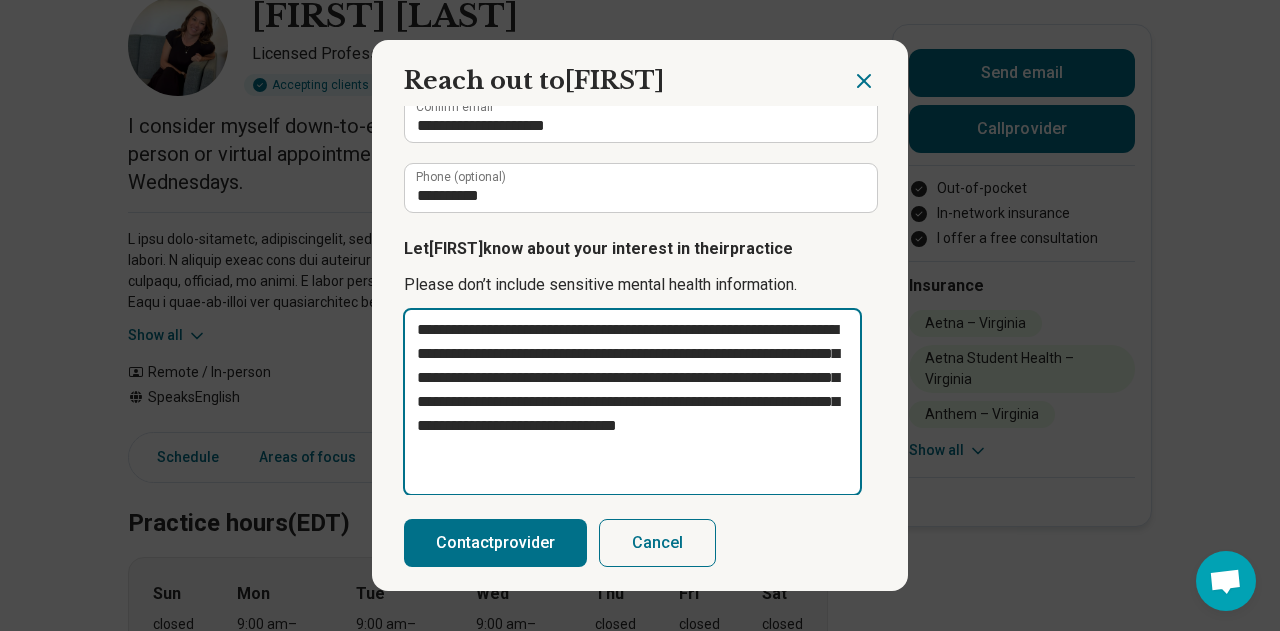 type on "**********" 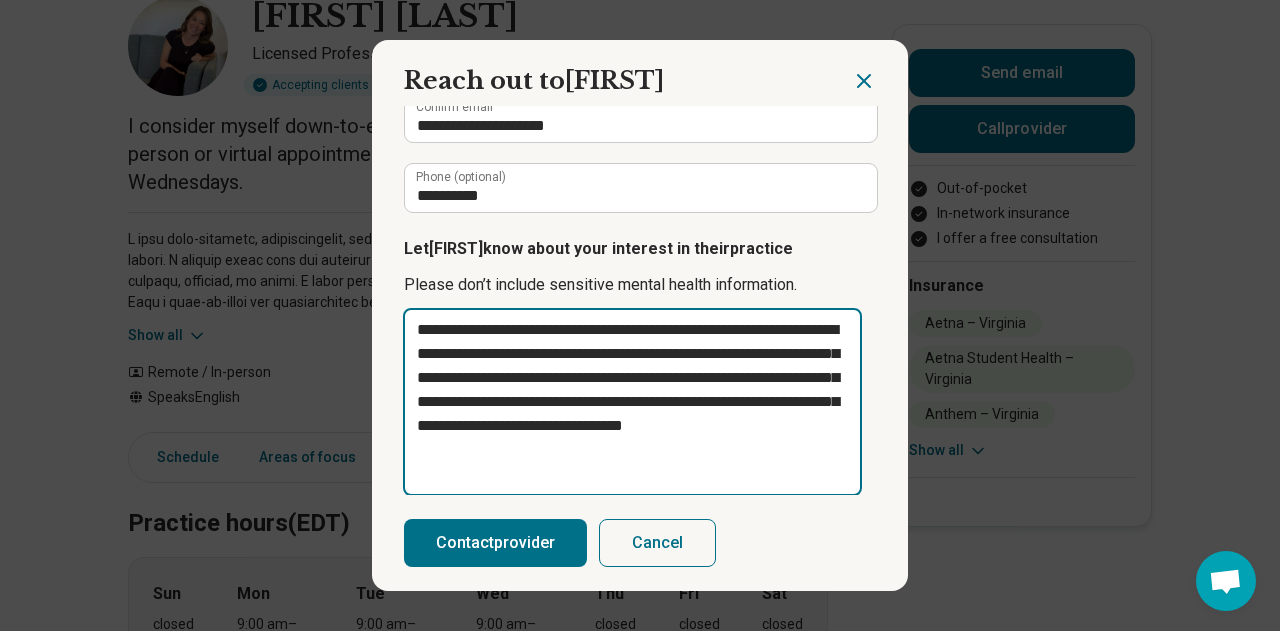 click on "**********" at bounding box center (632, 402) 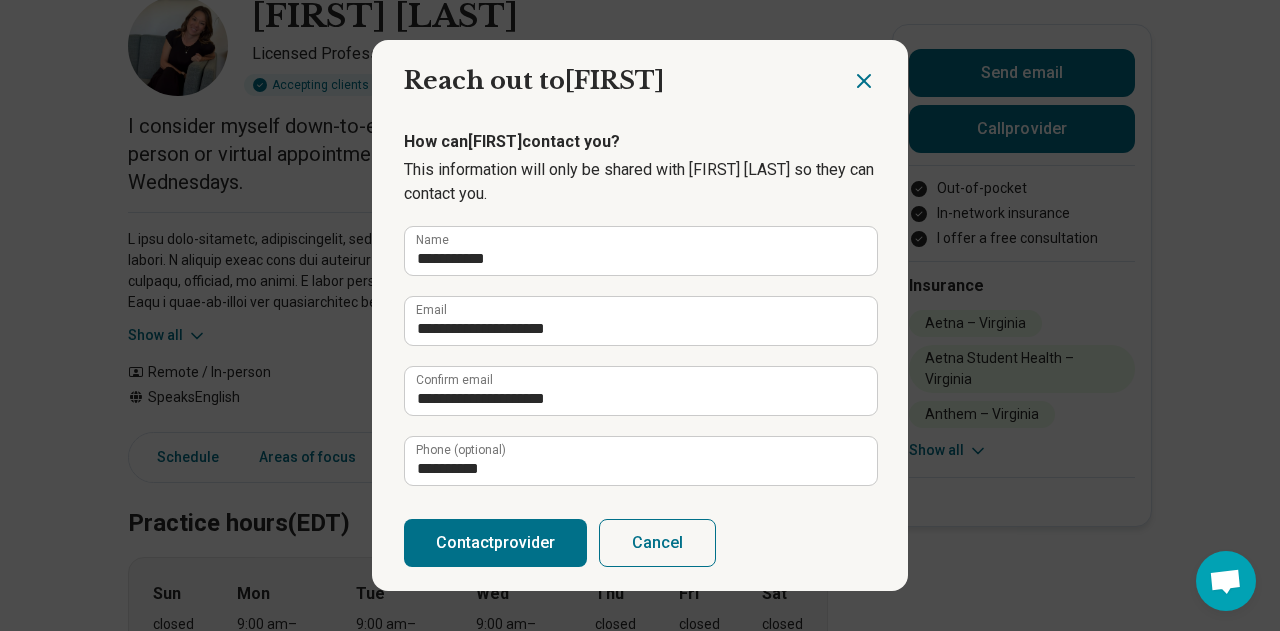 scroll, scrollTop: 298, scrollLeft: 0, axis: vertical 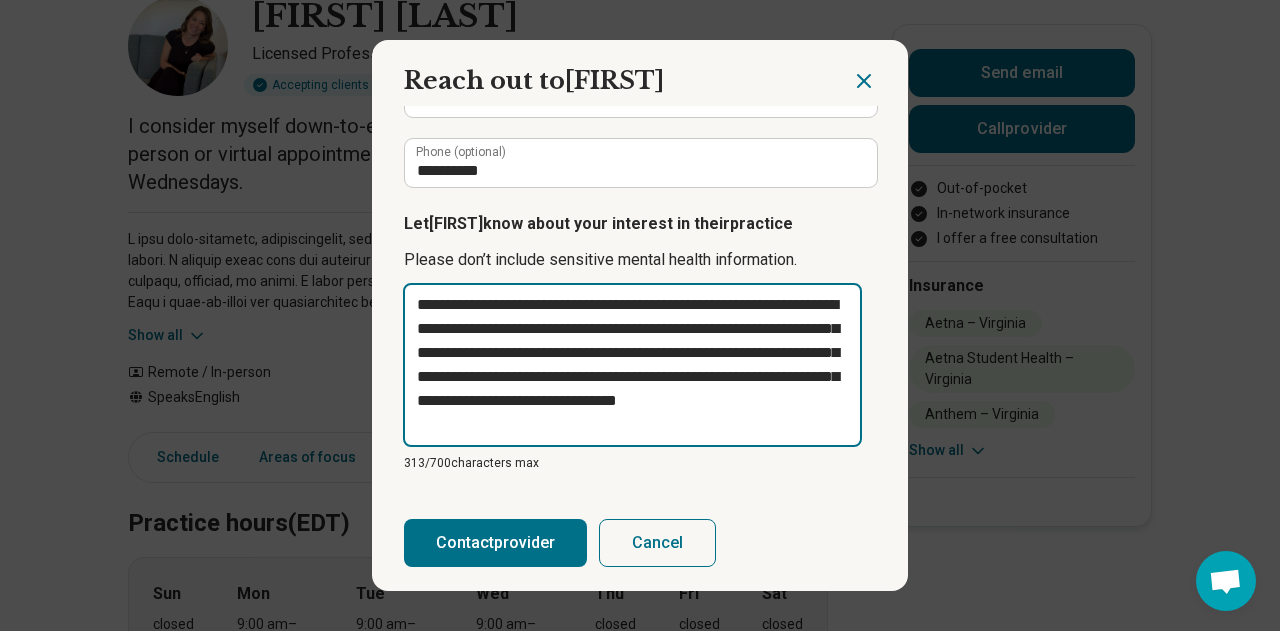 type on "**********" 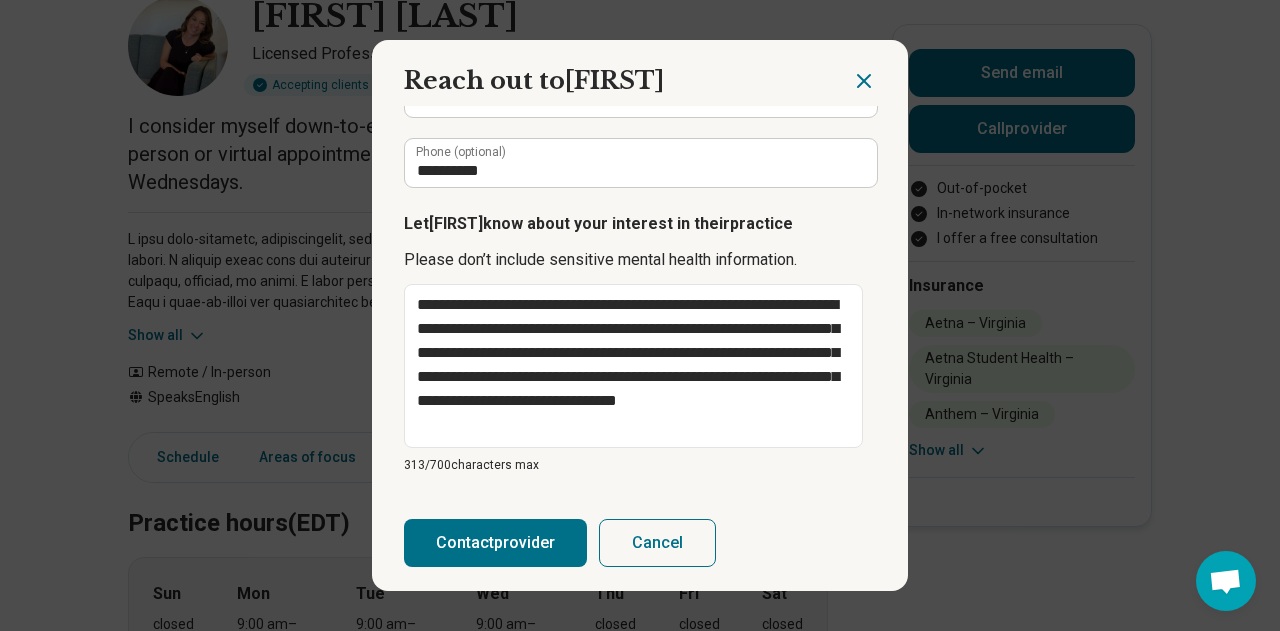 click on "Contact  provider" at bounding box center [495, 543] 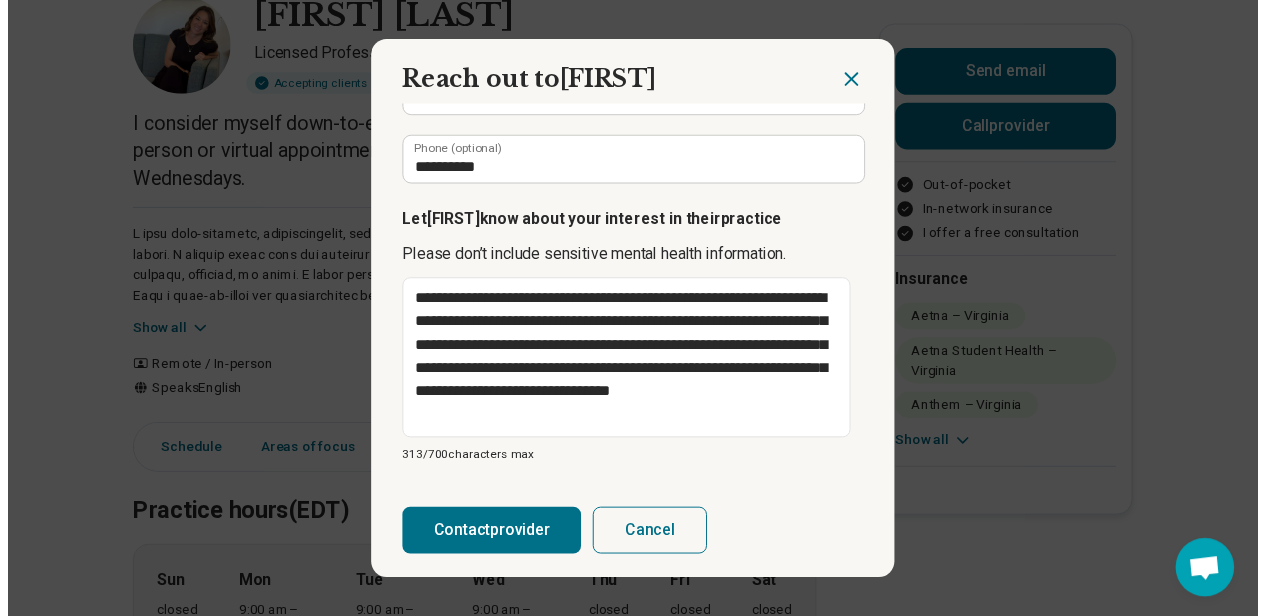 scroll, scrollTop: 297, scrollLeft: 0, axis: vertical 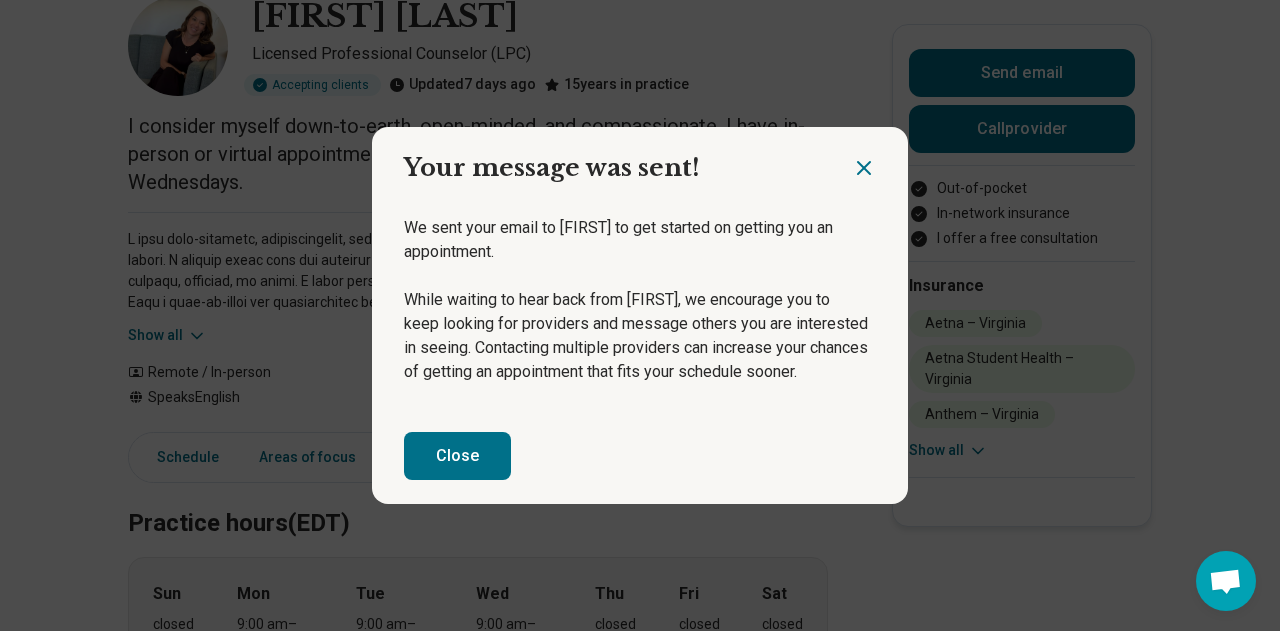 click on "Close" at bounding box center (457, 456) 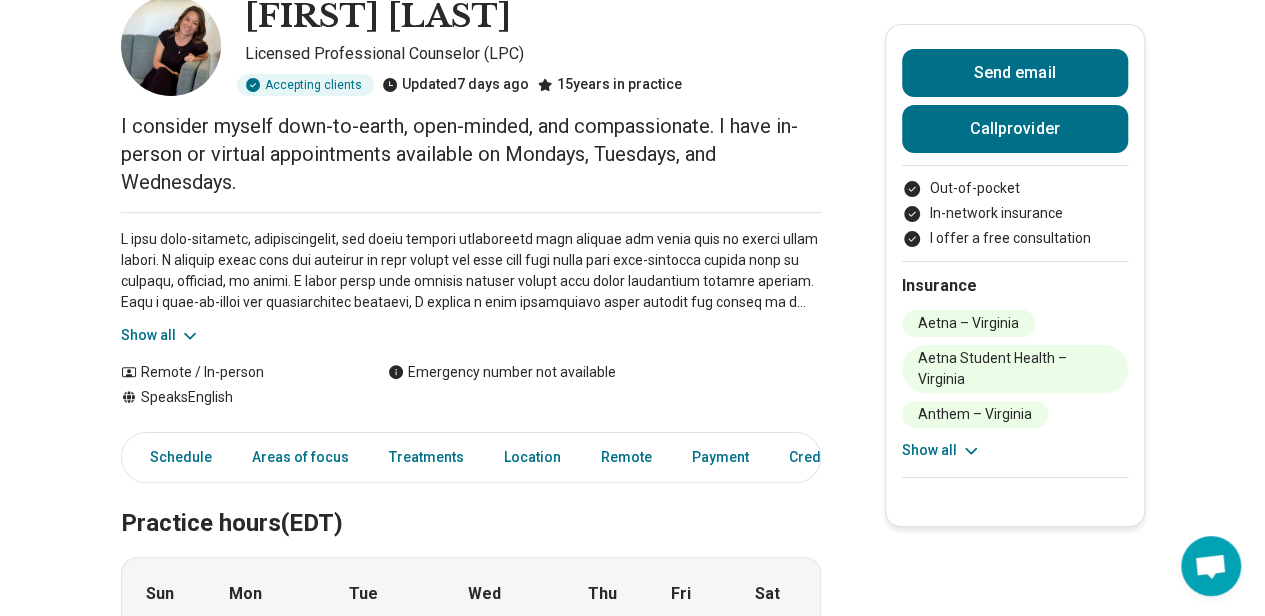 scroll, scrollTop: 0, scrollLeft: 0, axis: both 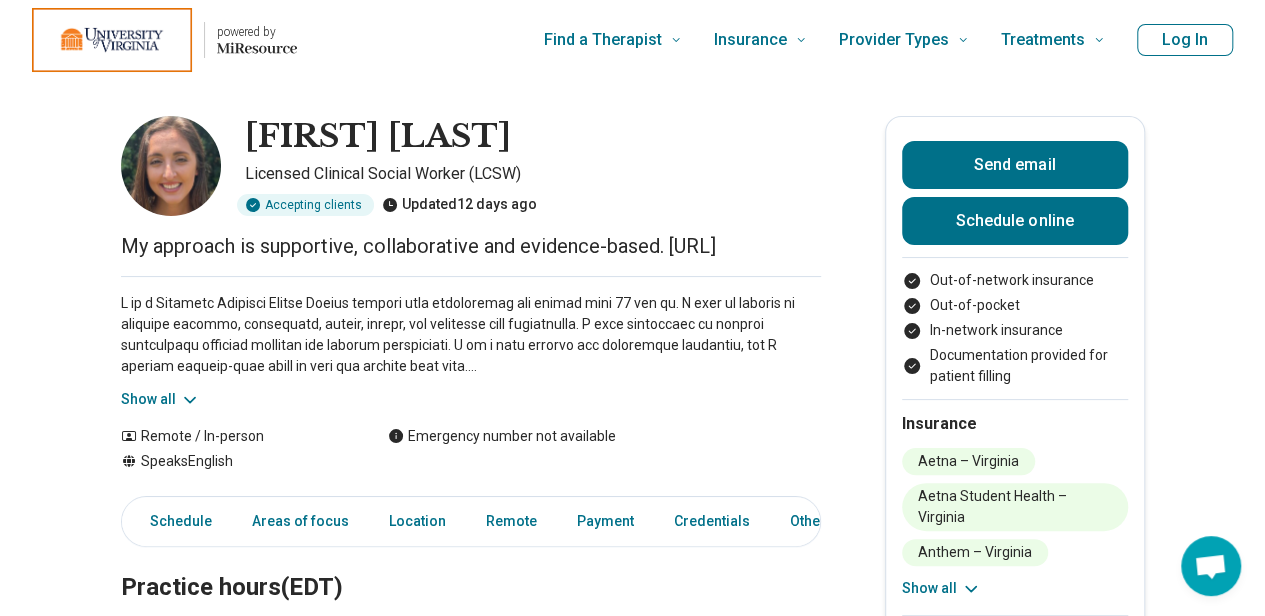 click on "Show all" at bounding box center (160, 399) 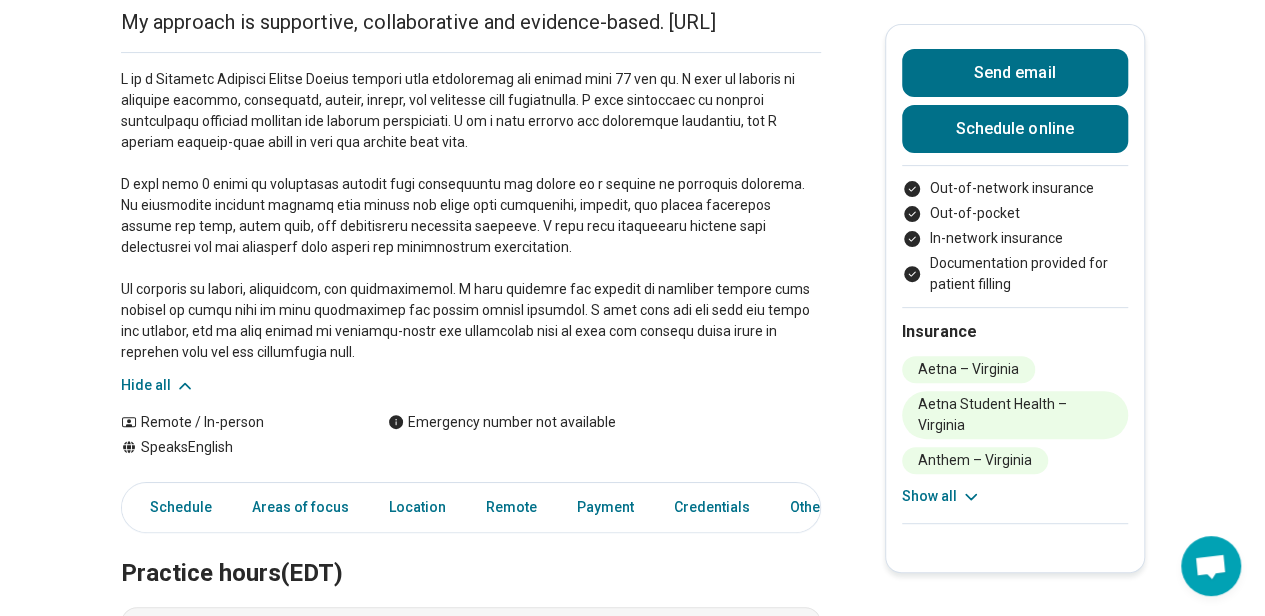 scroll, scrollTop: 226, scrollLeft: 0, axis: vertical 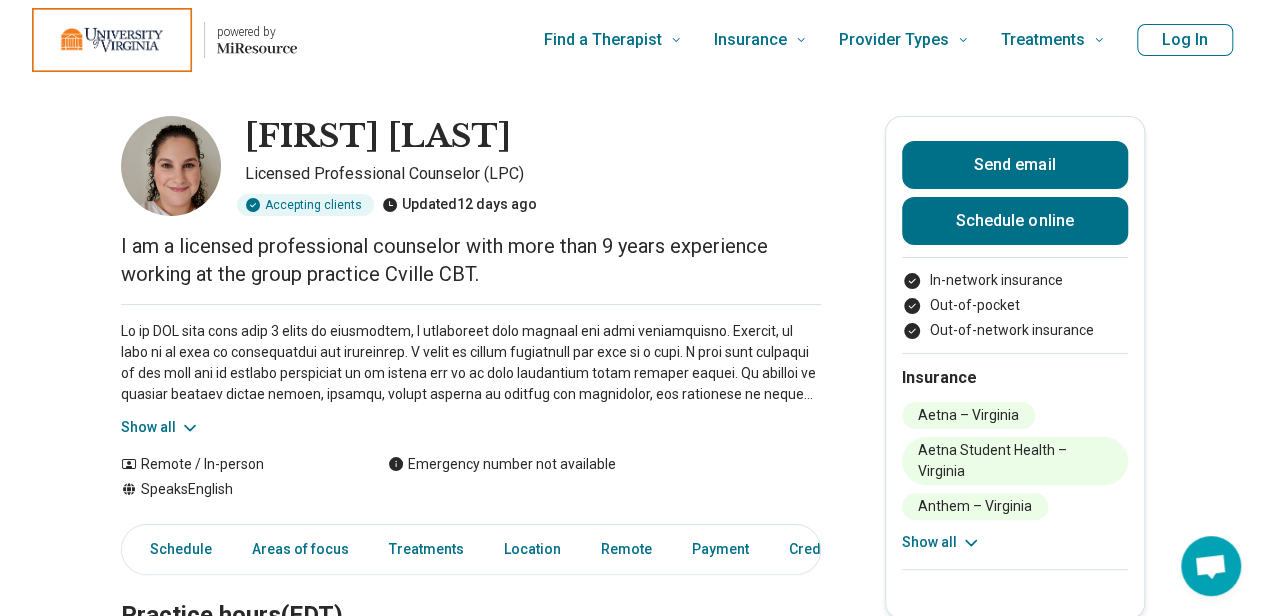 click on "Show all" at bounding box center [160, 427] 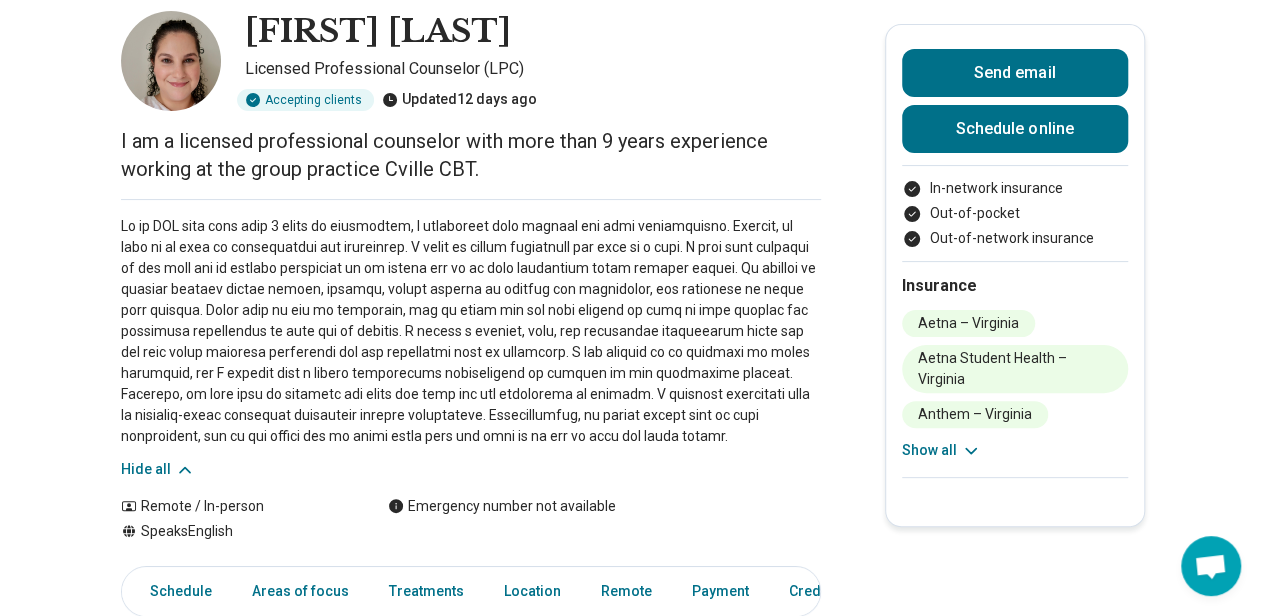 scroll, scrollTop: 125, scrollLeft: 0, axis: vertical 